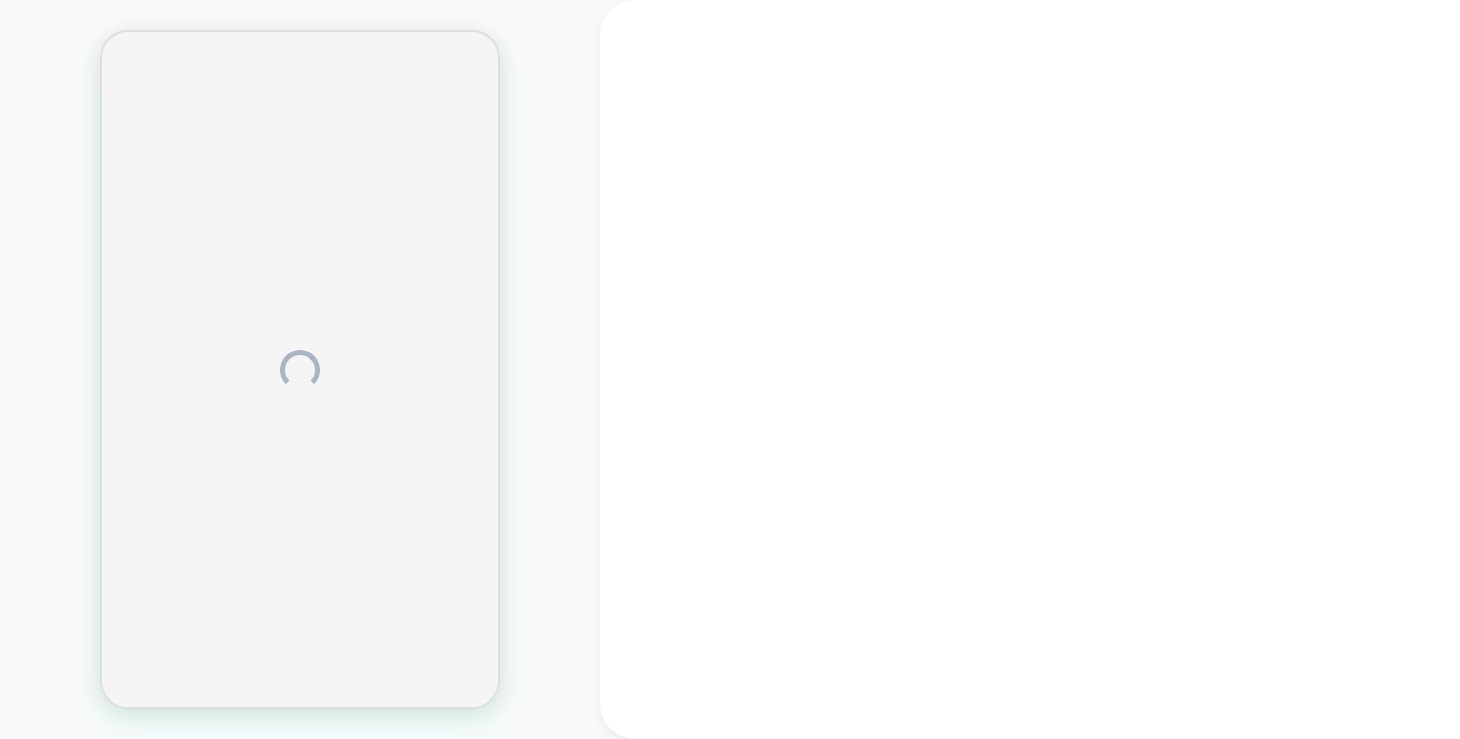 scroll, scrollTop: 0, scrollLeft: 0, axis: both 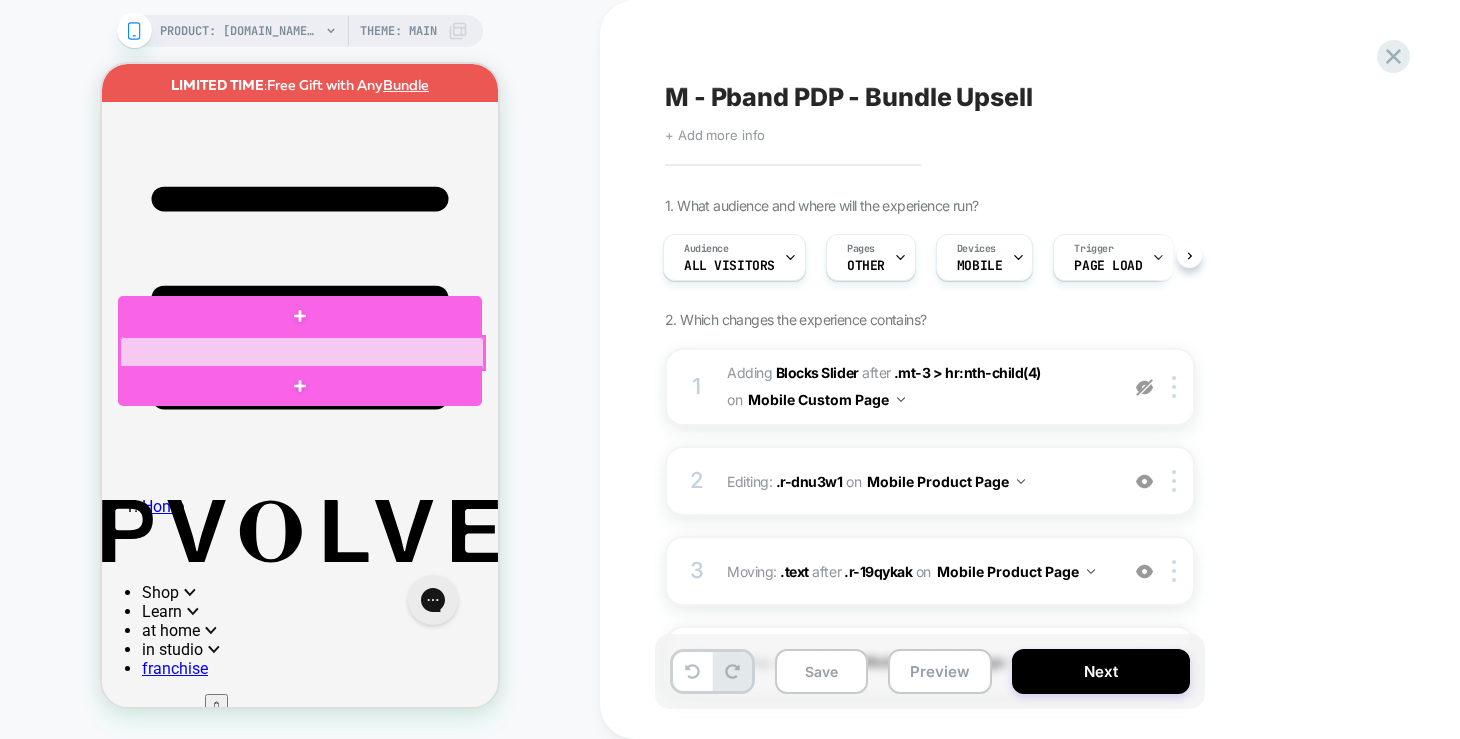 click at bounding box center (302, 353) 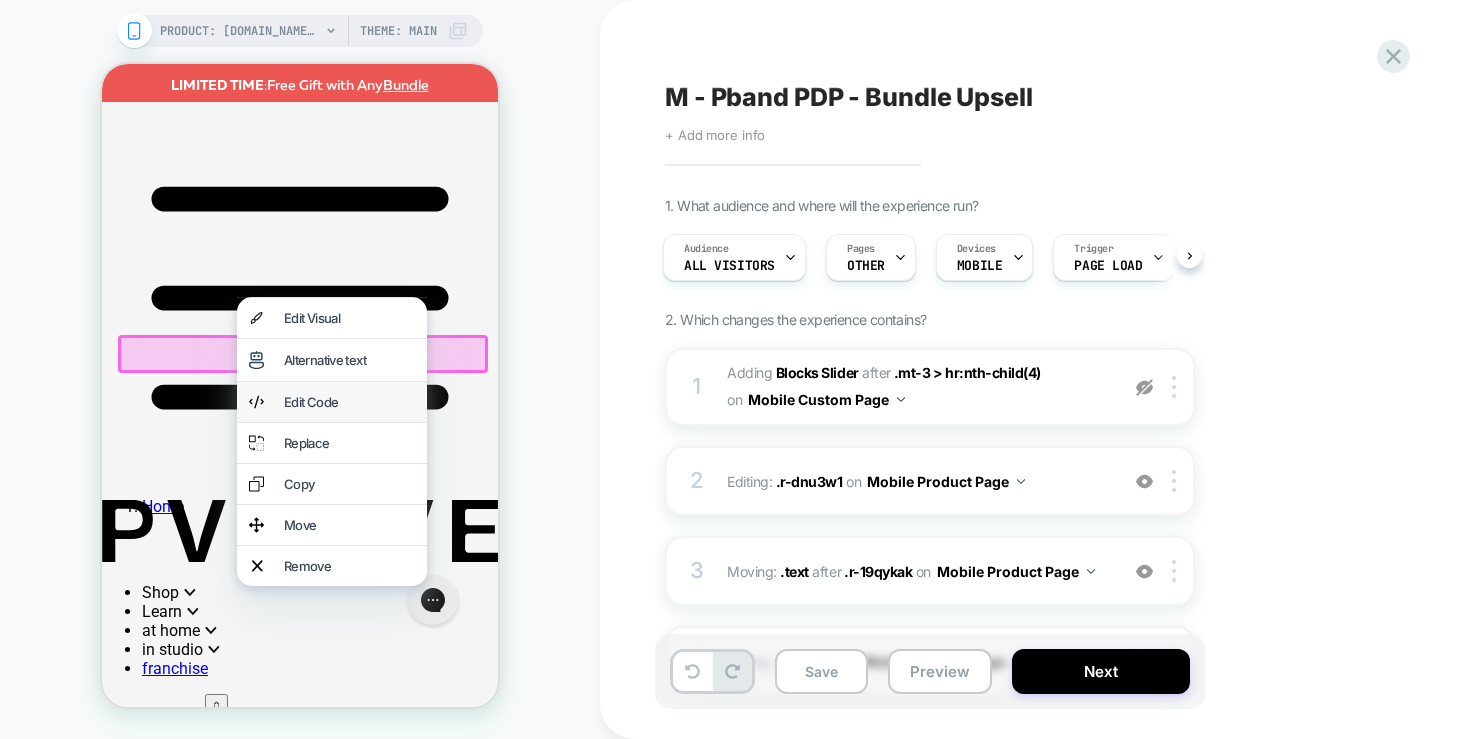 click on "Edit Code" at bounding box center [349, 402] 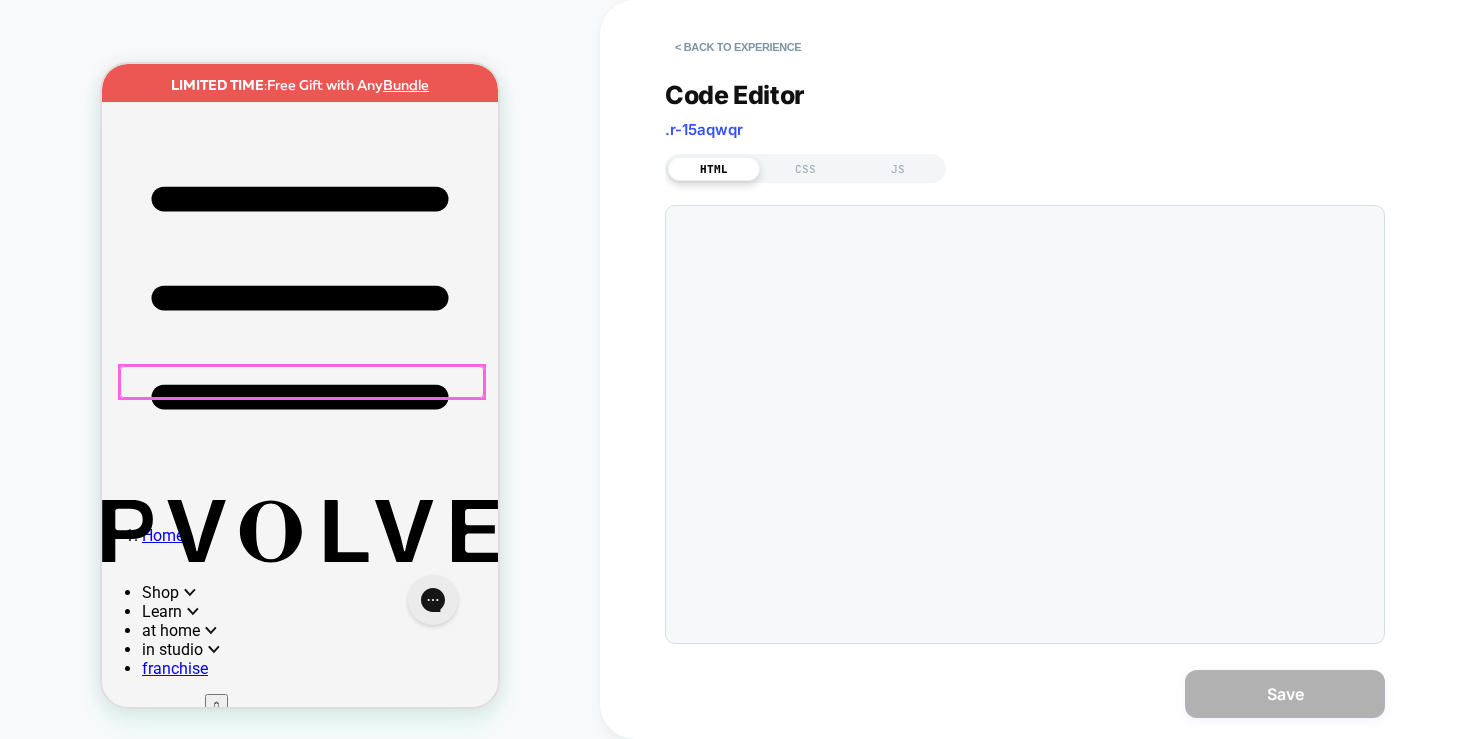 scroll, scrollTop: 1080, scrollLeft: 0, axis: vertical 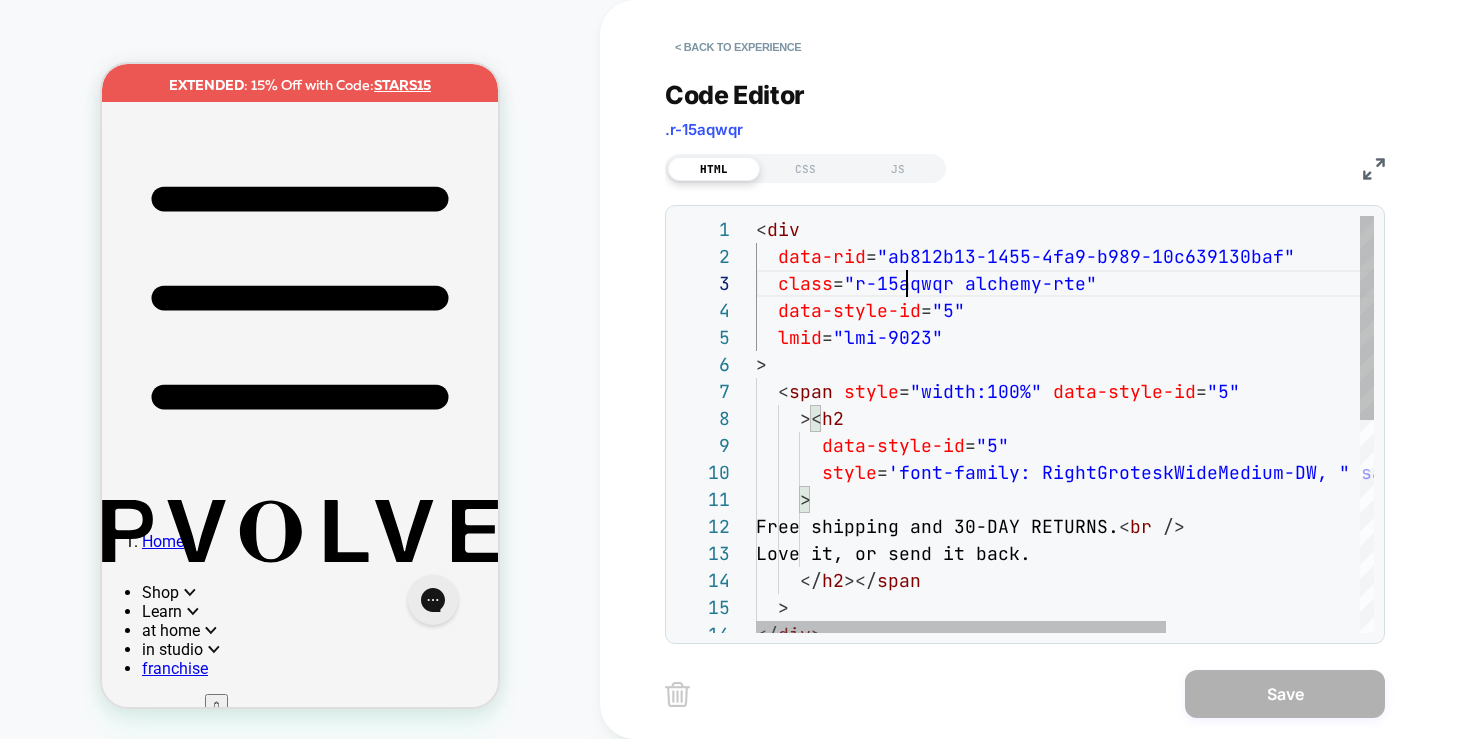click on "</ div >    >      </ h2 ></ span       Love it, or send it back.       Free shipping and 30-DAY RETURNS. < br   />      >        style = 'font-family: RightGroteskWideMedium-DW, " sans-se rif" !important;'        data-style-id = "5"      >< h2    < span   style = "width:100%"   data-style-id = "5" >    lmid = "lmi-9023"    data-style-id = "5"    class = "r-15aqwqr alchemy-rte"    data-rid = "ab812b13-1455-4fa9-b989-10c639130baf" < div" at bounding box center [1211, 640] 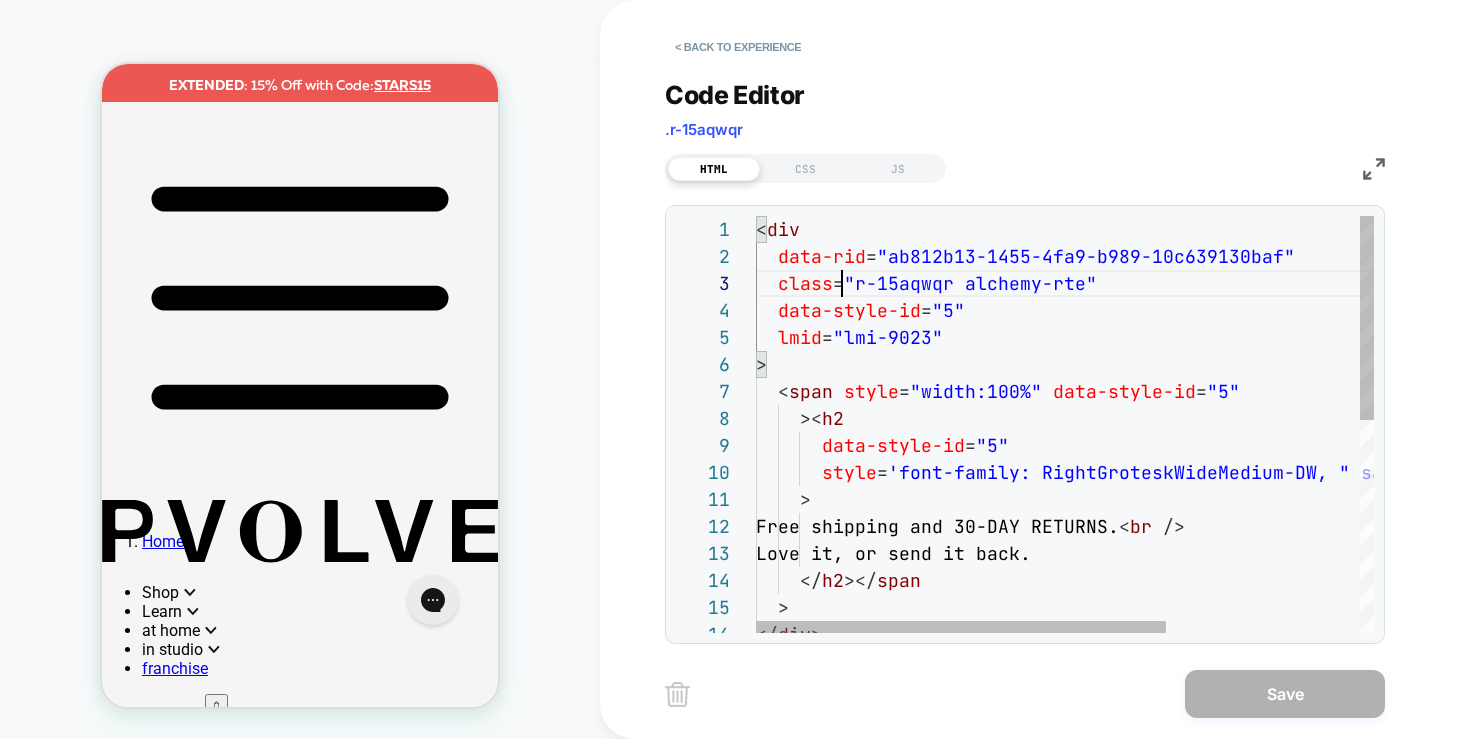 click on "</ div >    >      </ h2 ></ span       Love it, or send it back.       Free shipping and 30-DAY RETURNS. < br   />      >        style = 'font-family: RightGroteskWideMedium-DW, " sans-se rif" !important;'        data-style-id = "5"      >< h2    < span   style = "width:100%"   data-style-id = "5" >    lmid = "lmi-9023"    data-style-id = "5"    class = "r-15aqwqr alchemy-rte"    data-rid = "ab812b13-1455-4fa9-b989-10c639130baf" < div" at bounding box center [1211, 640] 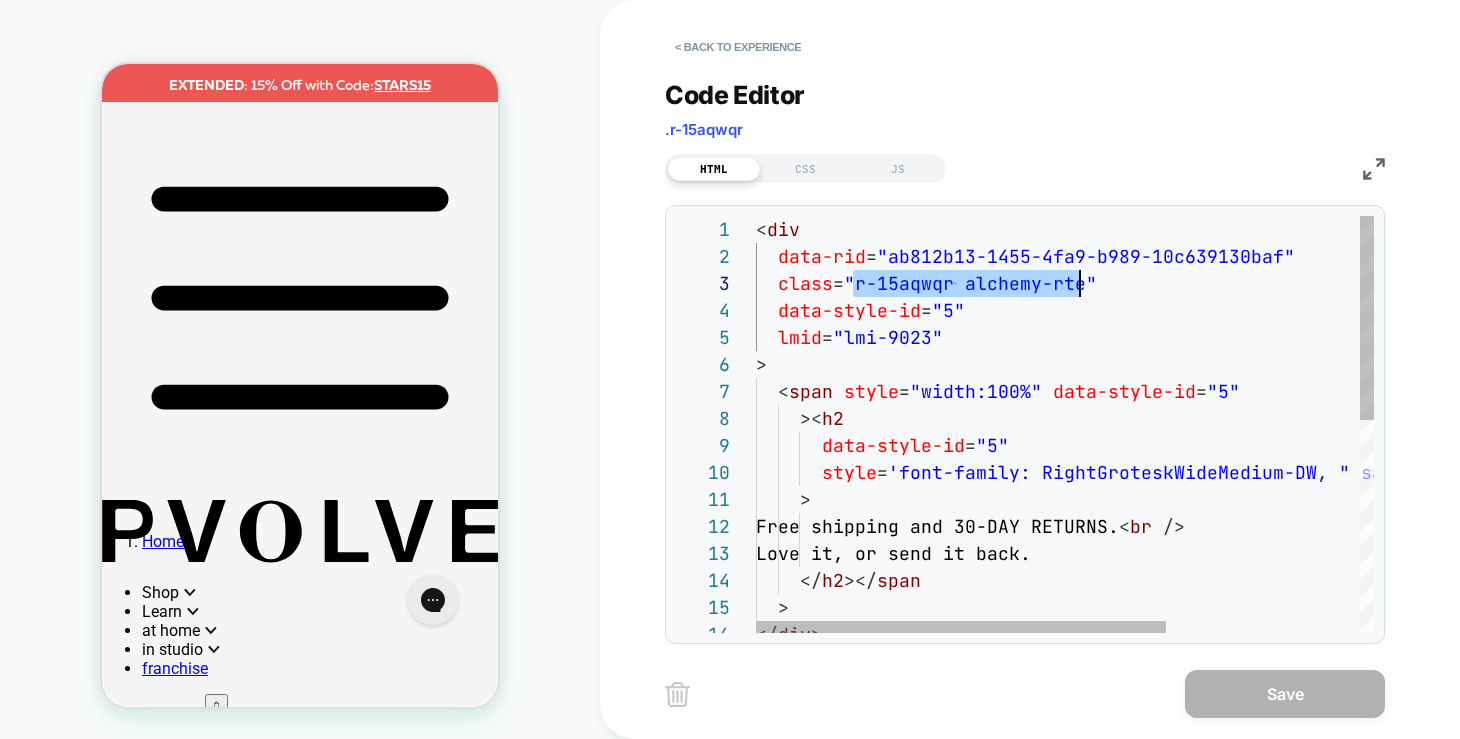 scroll, scrollTop: 54, scrollLeft: 324, axis: both 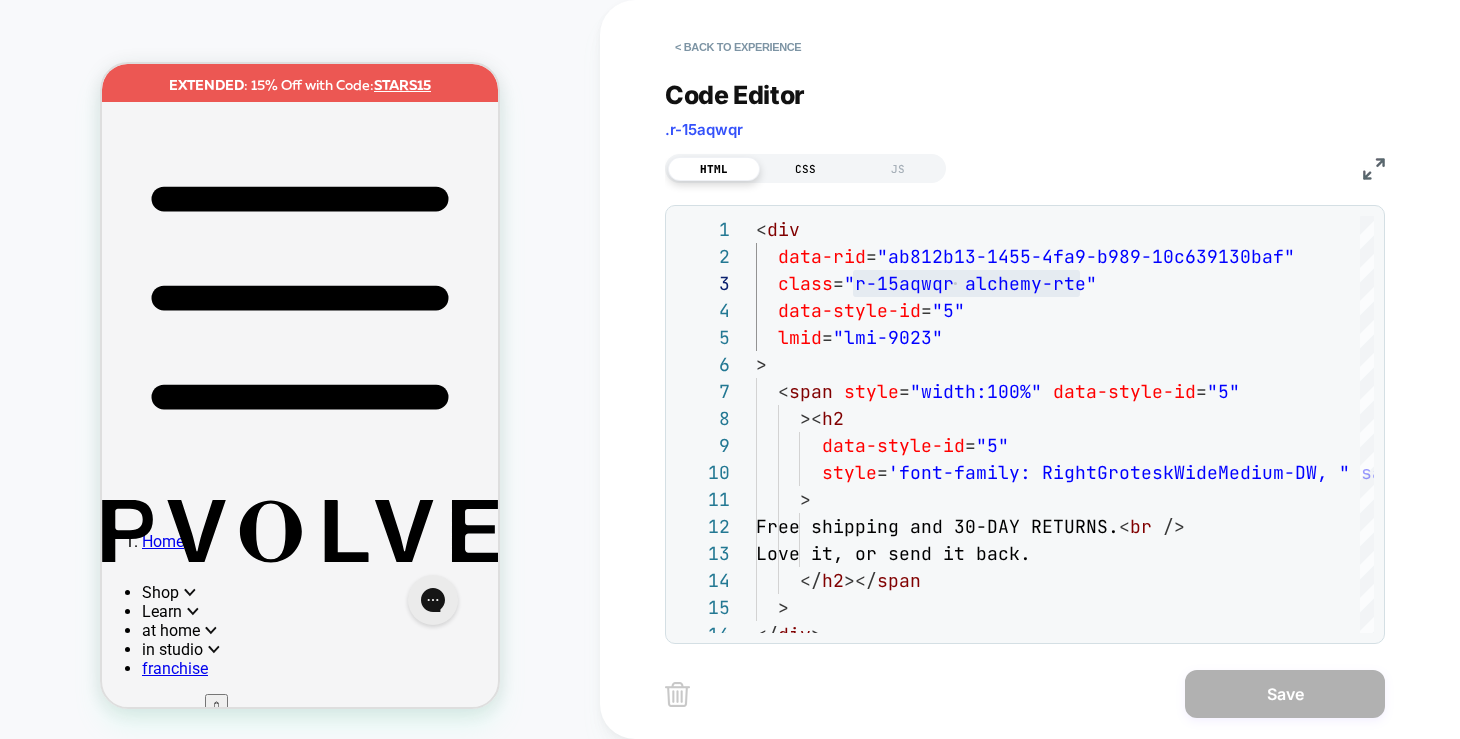 click on "CSS" at bounding box center (806, 169) 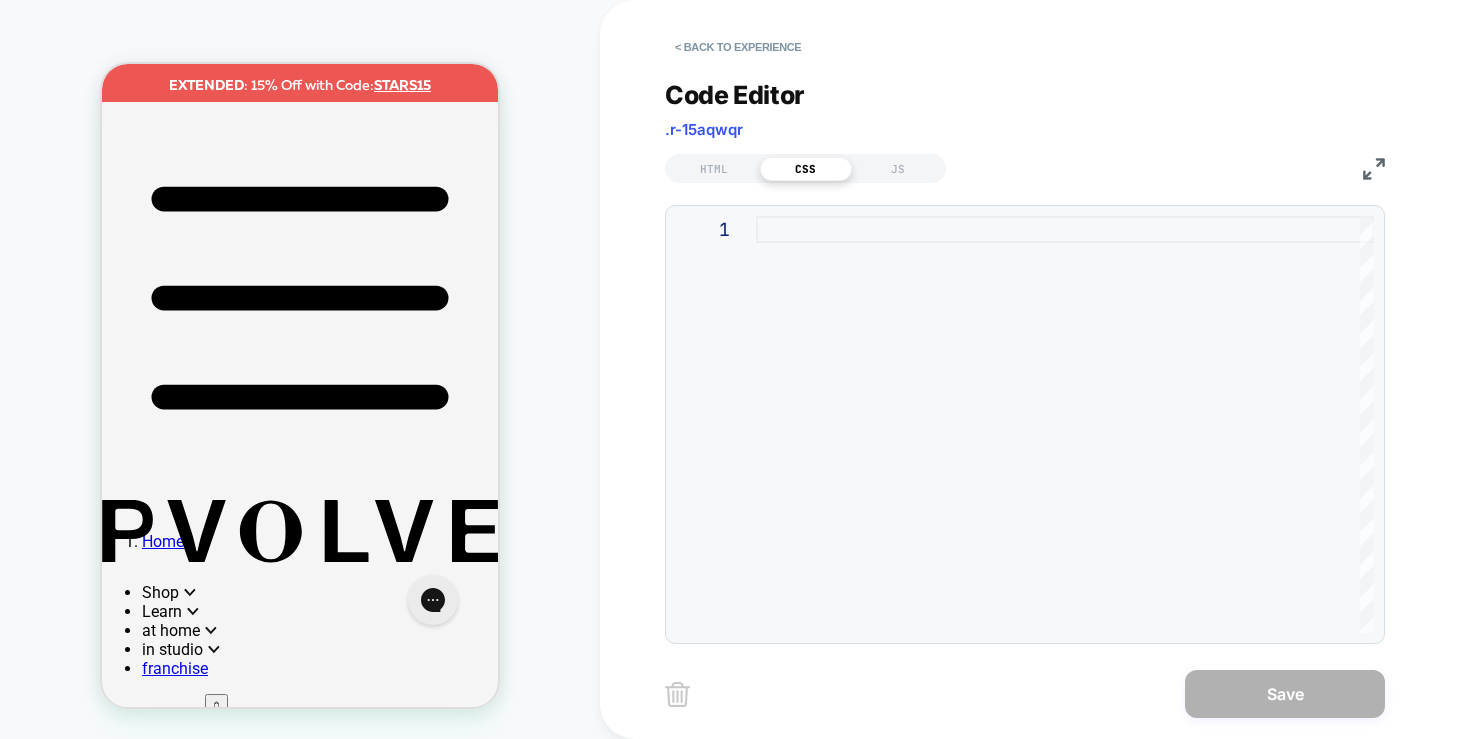 click at bounding box center [1065, 424] 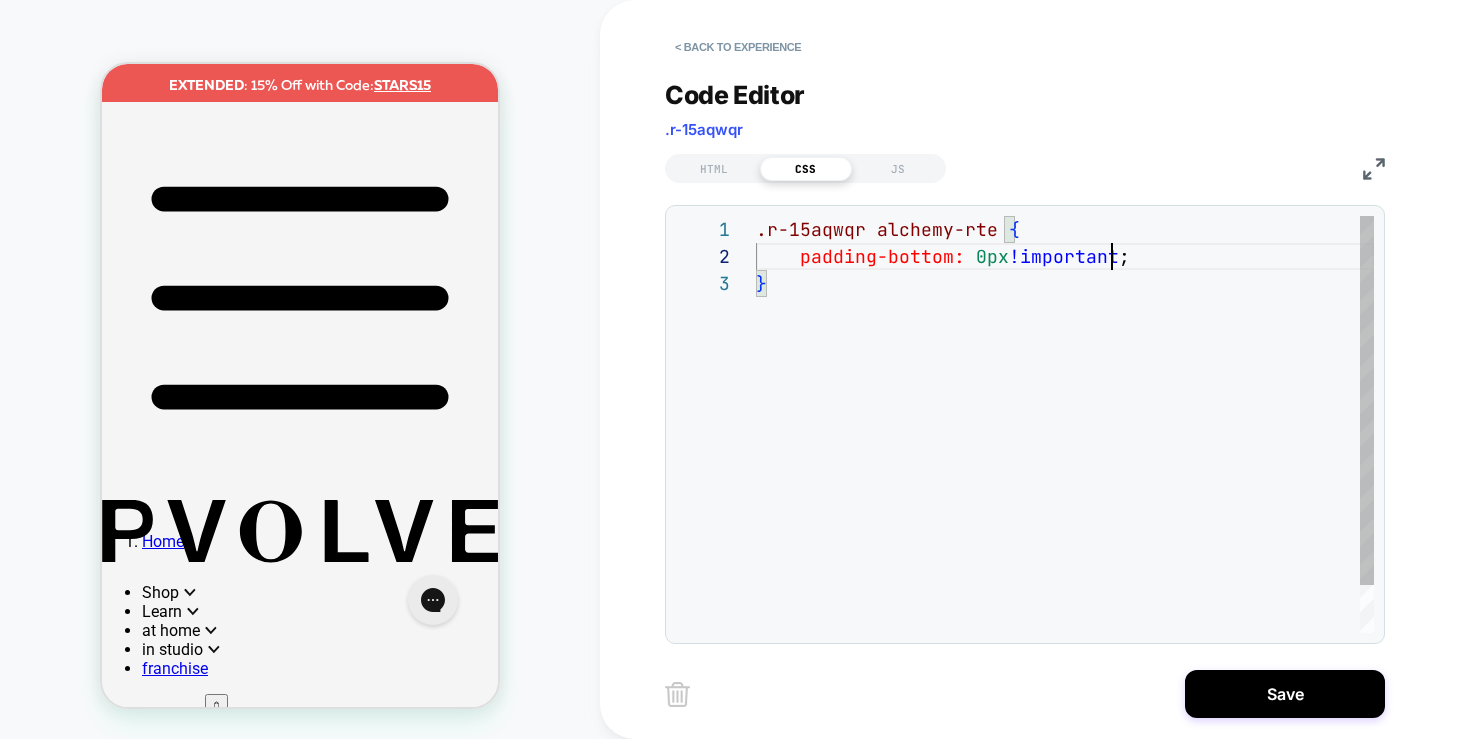scroll, scrollTop: 27, scrollLeft: 356, axis: both 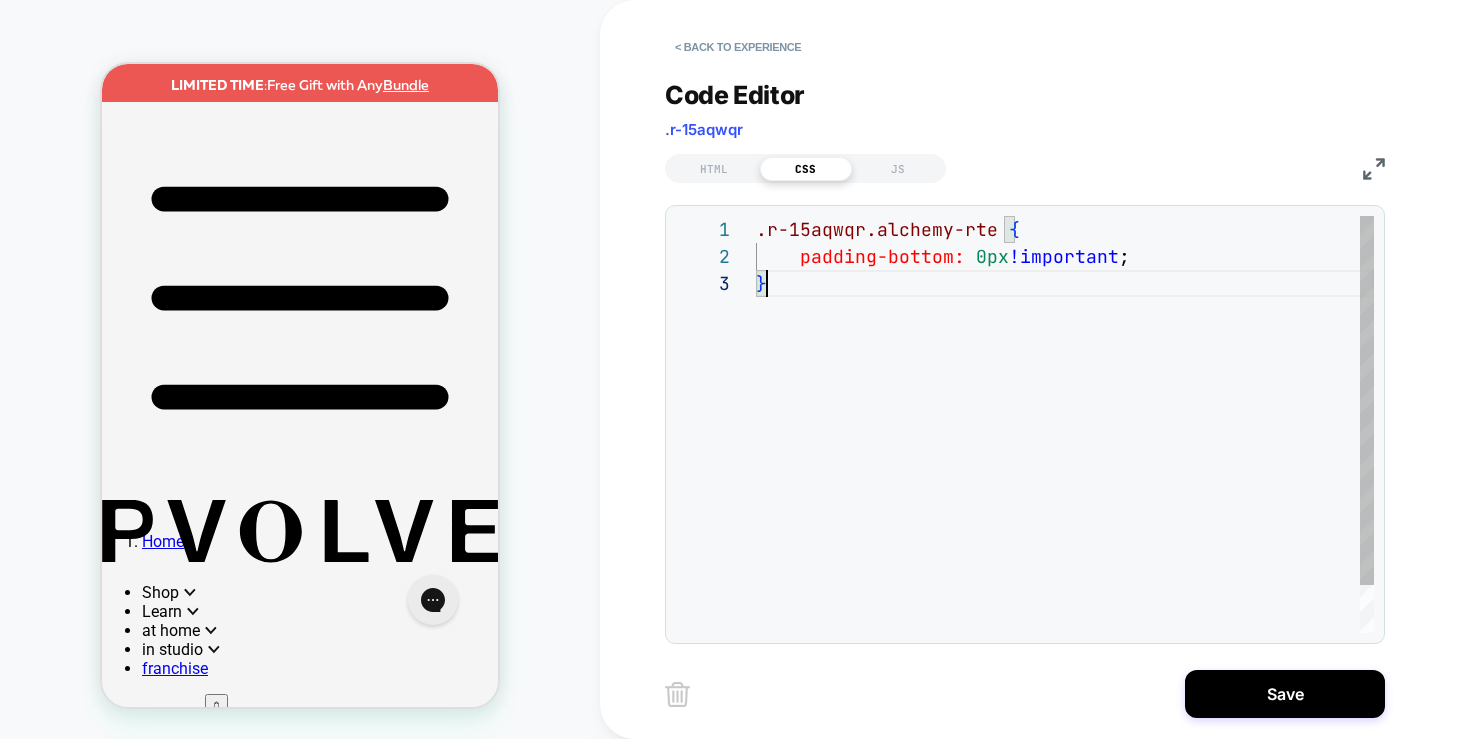 click on ".r-15aqwqr.alchemy-rte   {      padding-bottom:   0px !important ; }" at bounding box center (1065, 451) 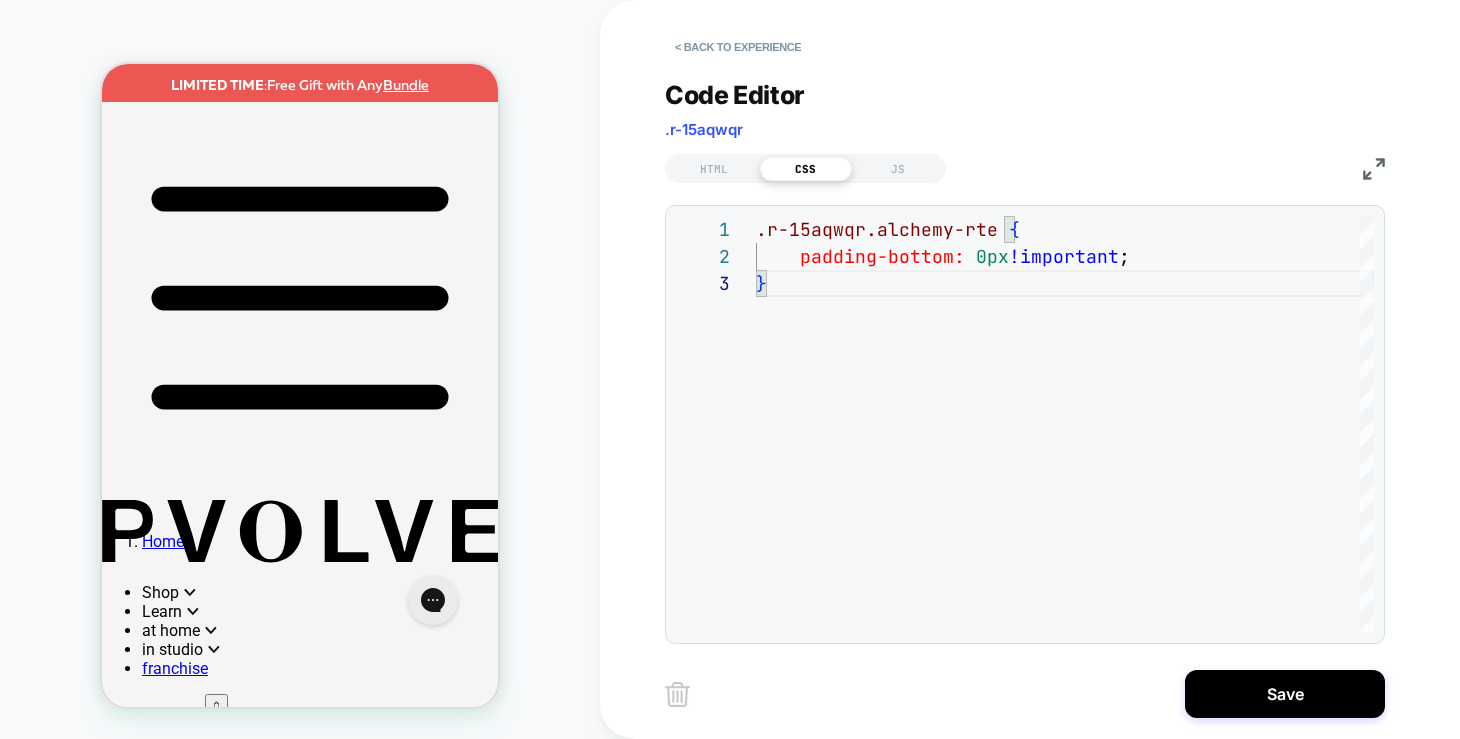 click on ".r-15aqwqr.alchemy-rte   {      padding-bottom:   0px !important ; }" at bounding box center (1065, 451) 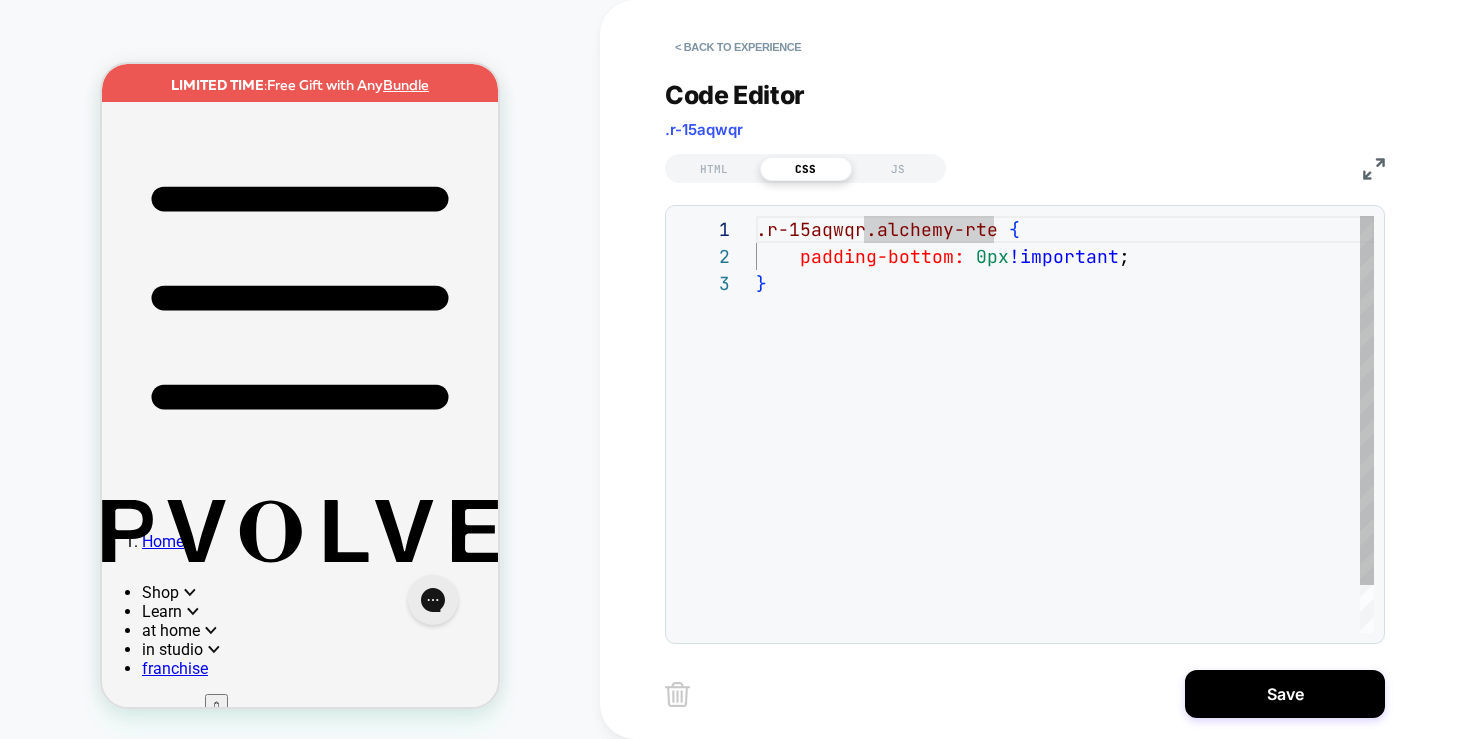 click on ".r-15aqwqr.alchemy-rte   {      padding-bottom:   0px !important ; }" at bounding box center [1065, 451] 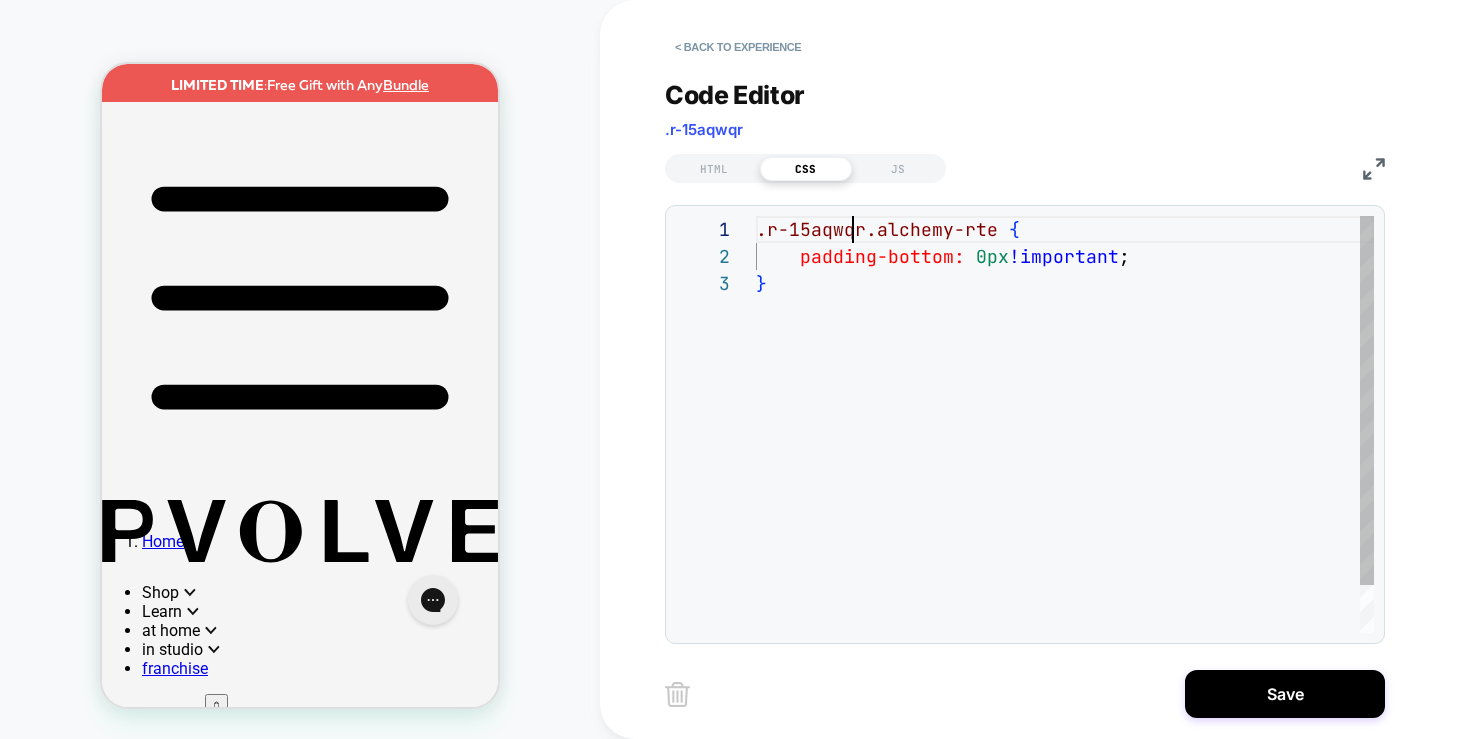 click on ".r-15aqwqr.alchemy-rte   {      padding-bottom:   0px !important ; }" at bounding box center [1065, 451] 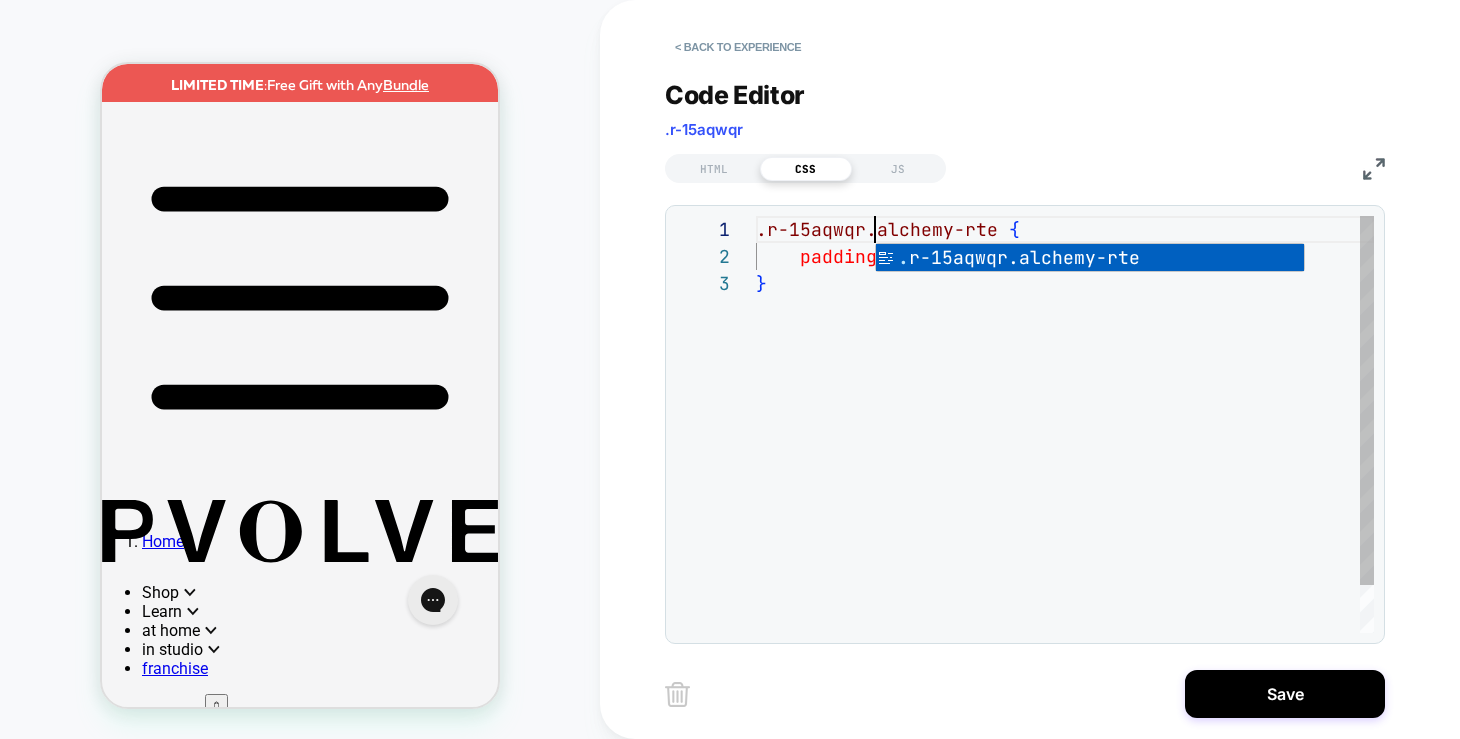 scroll, scrollTop: 0, scrollLeft: 119, axis: horizontal 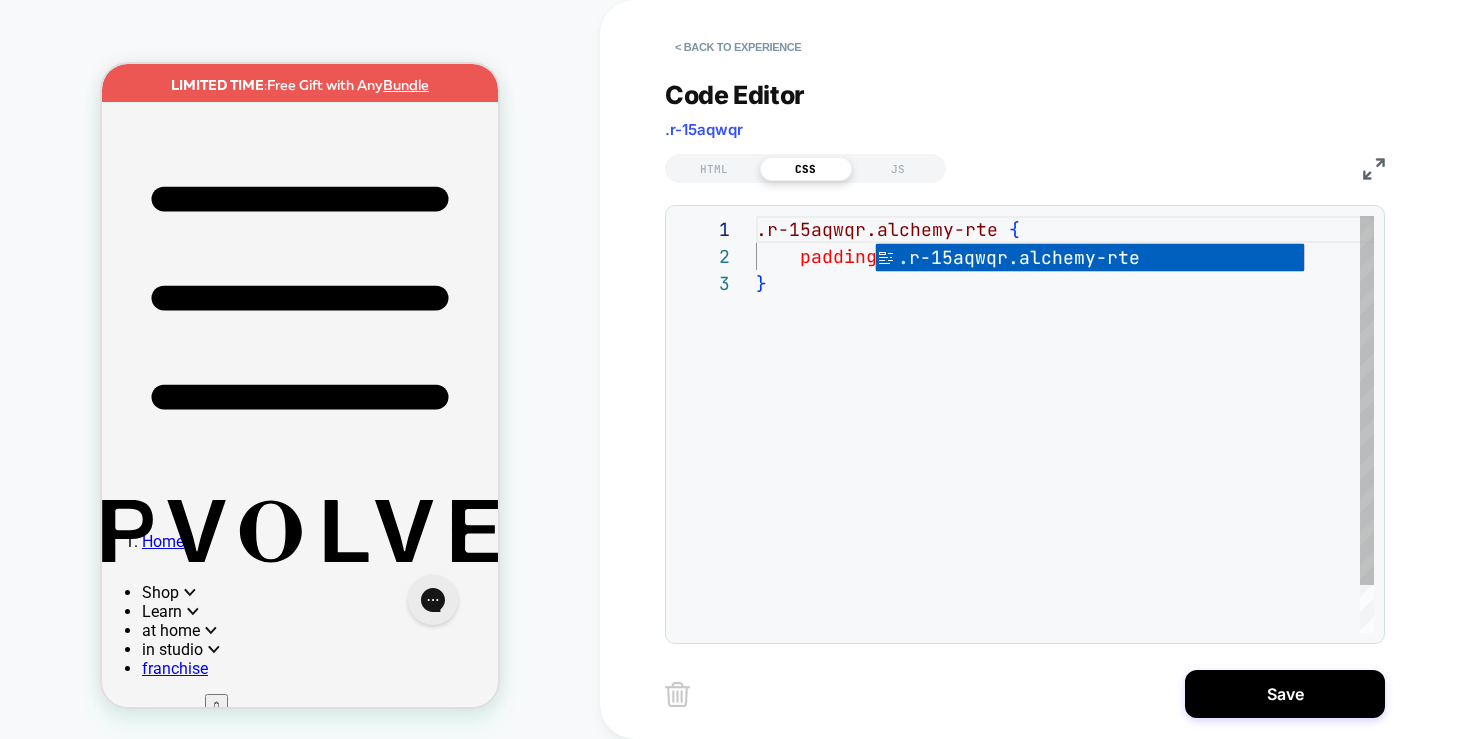 click on ".r-15aqwqr.alchemy-rte   {      padding-bottom:   0px !important ; }" at bounding box center (1065, 451) 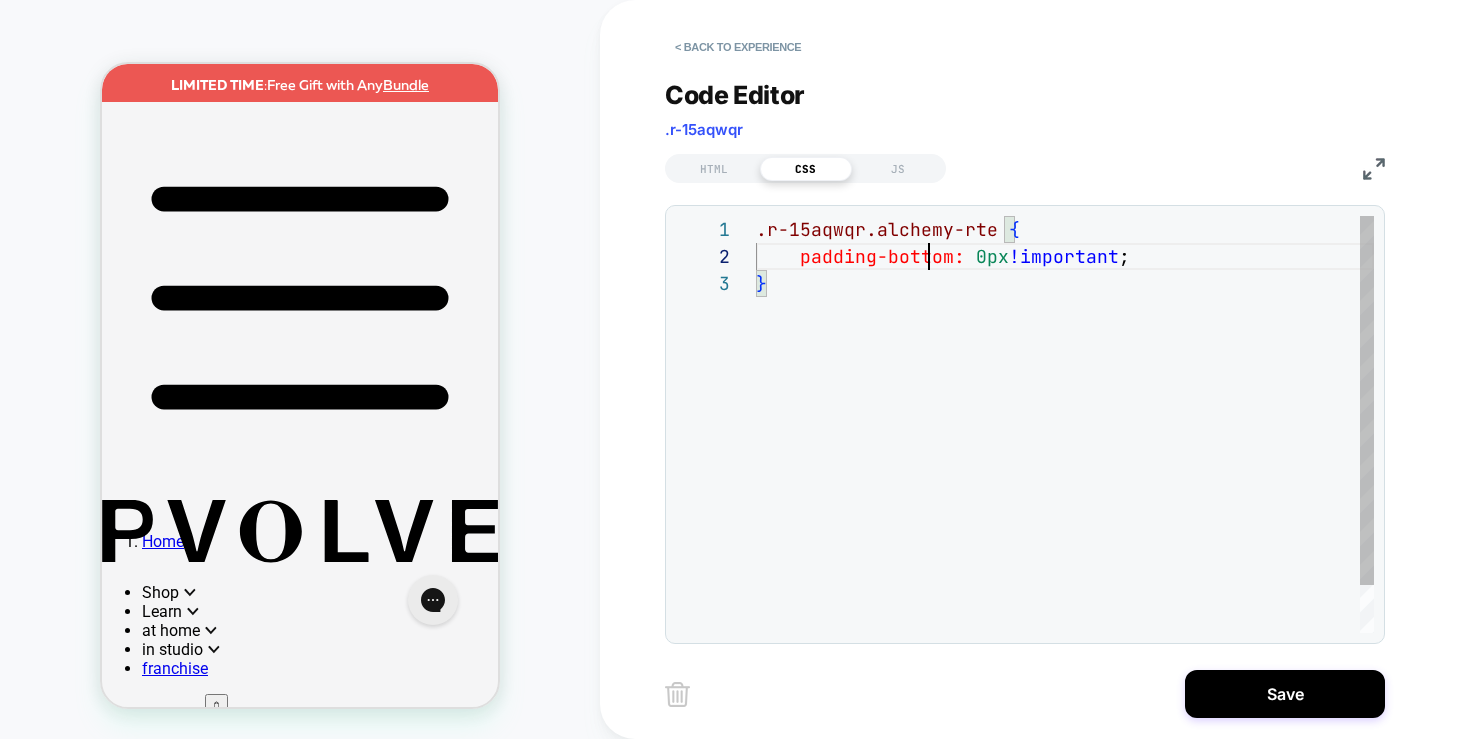 click on ".r-15aqwqr.alchemy-rte   {      padding-bottom:   0px !important ; }" at bounding box center [1065, 451] 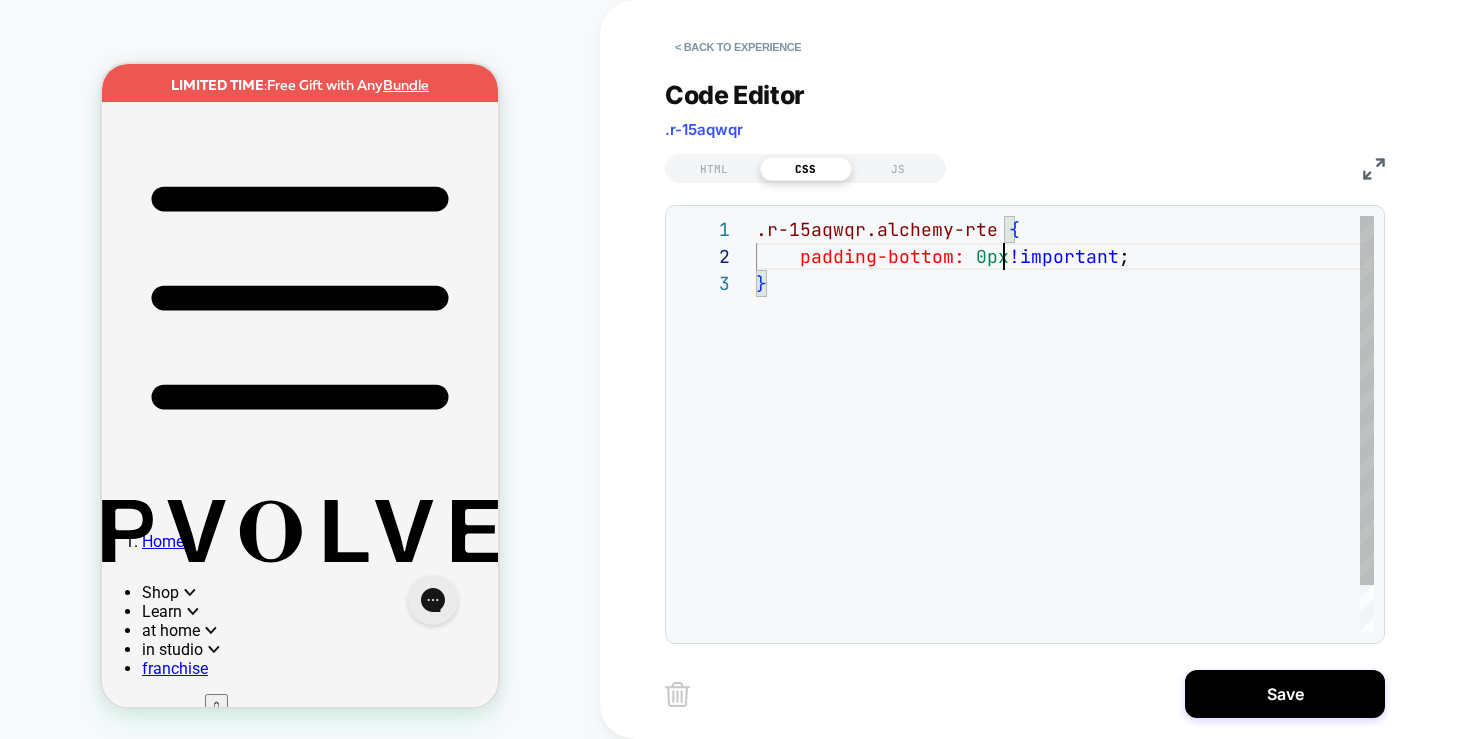 click on ".r-15aqwqr.alchemy-rte   {      padding-bottom:   0px !important ; }" at bounding box center (1065, 451) 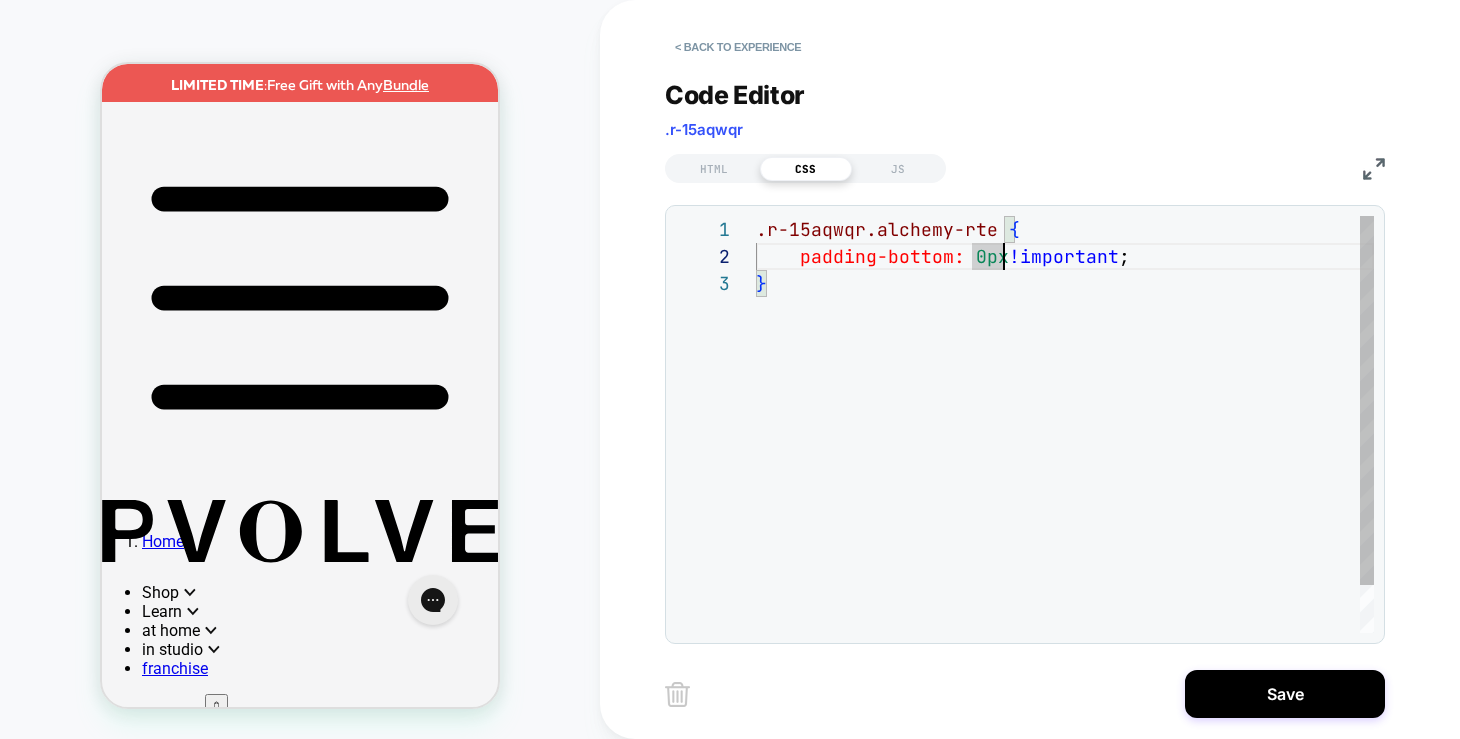 click on ".r-15aqwqr.alchemy-rte   {      padding-bottom:   0px !important ; }" at bounding box center [1065, 451] 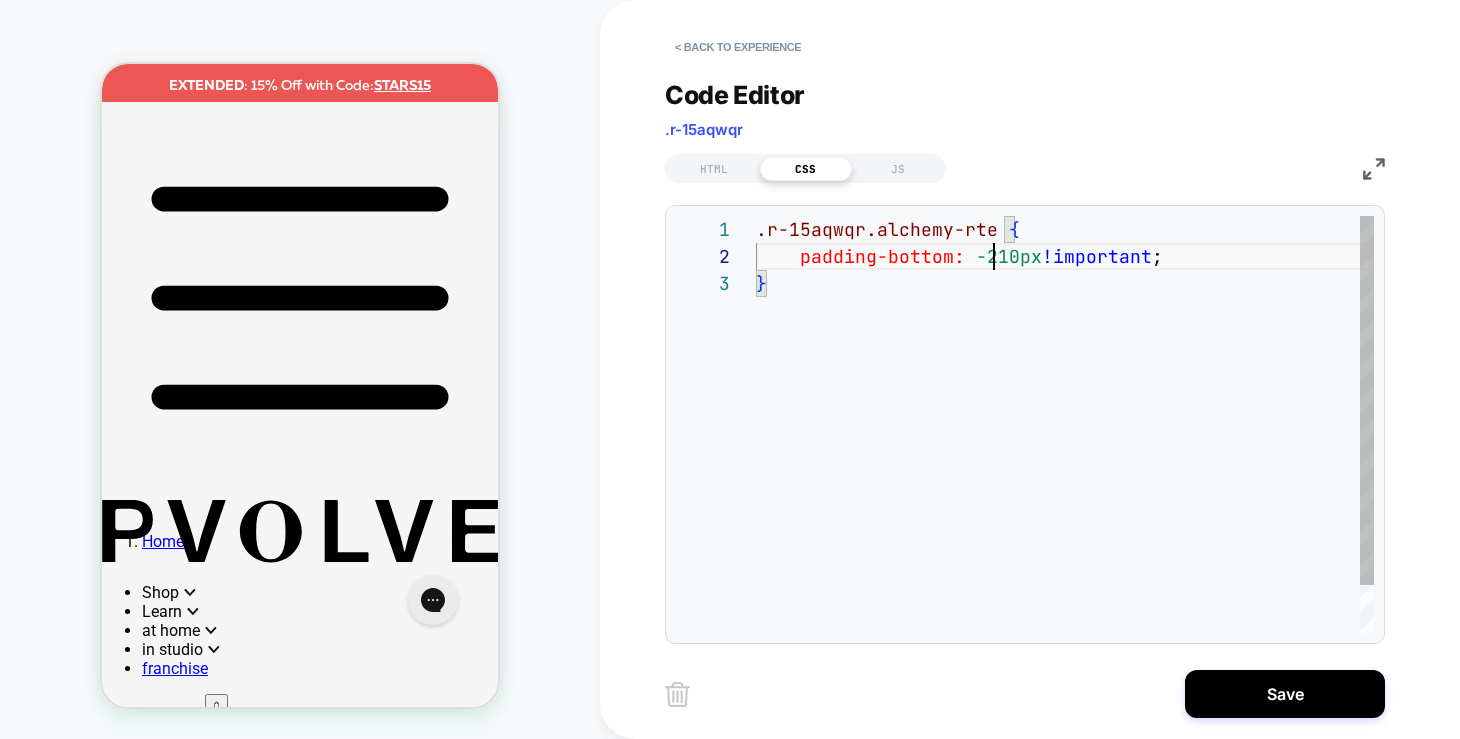 scroll, scrollTop: 27, scrollLeft: 238, axis: both 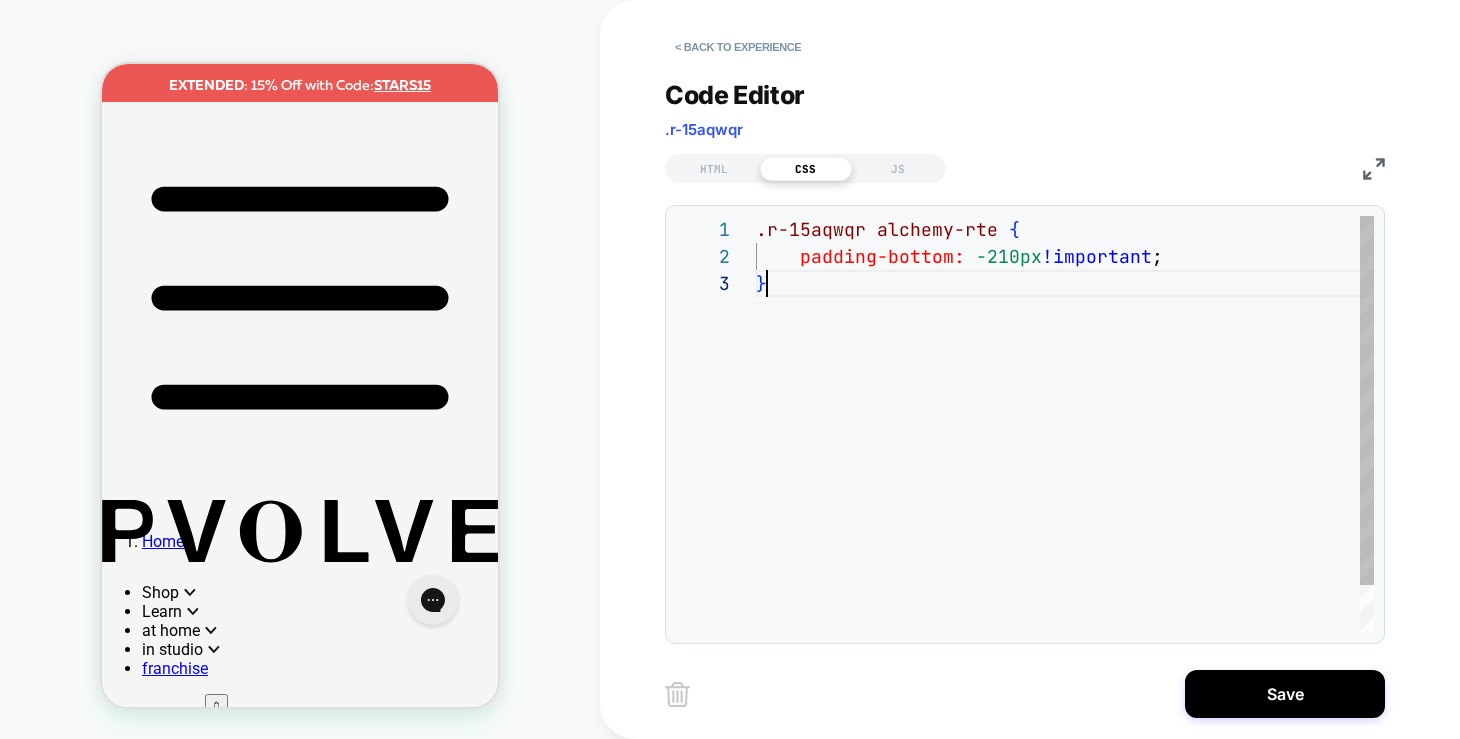 click on ".r-15aqwqr   alchemy-rte   {      padding-bottom:   -210px !important ; }" at bounding box center [1065, 451] 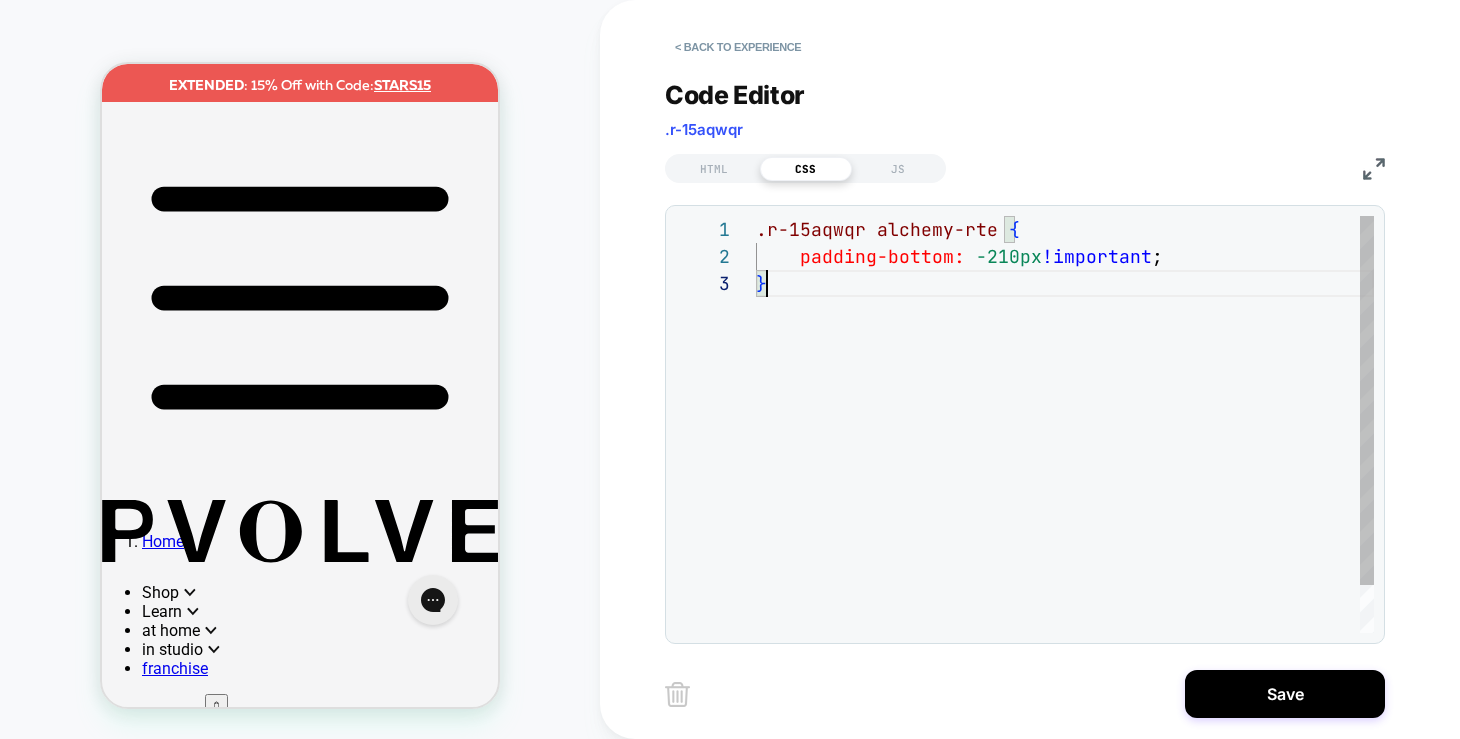click on ".r-15aqwqr   alchemy-rte   {      padding-bottom:   -210px !important ; }" at bounding box center [1065, 451] 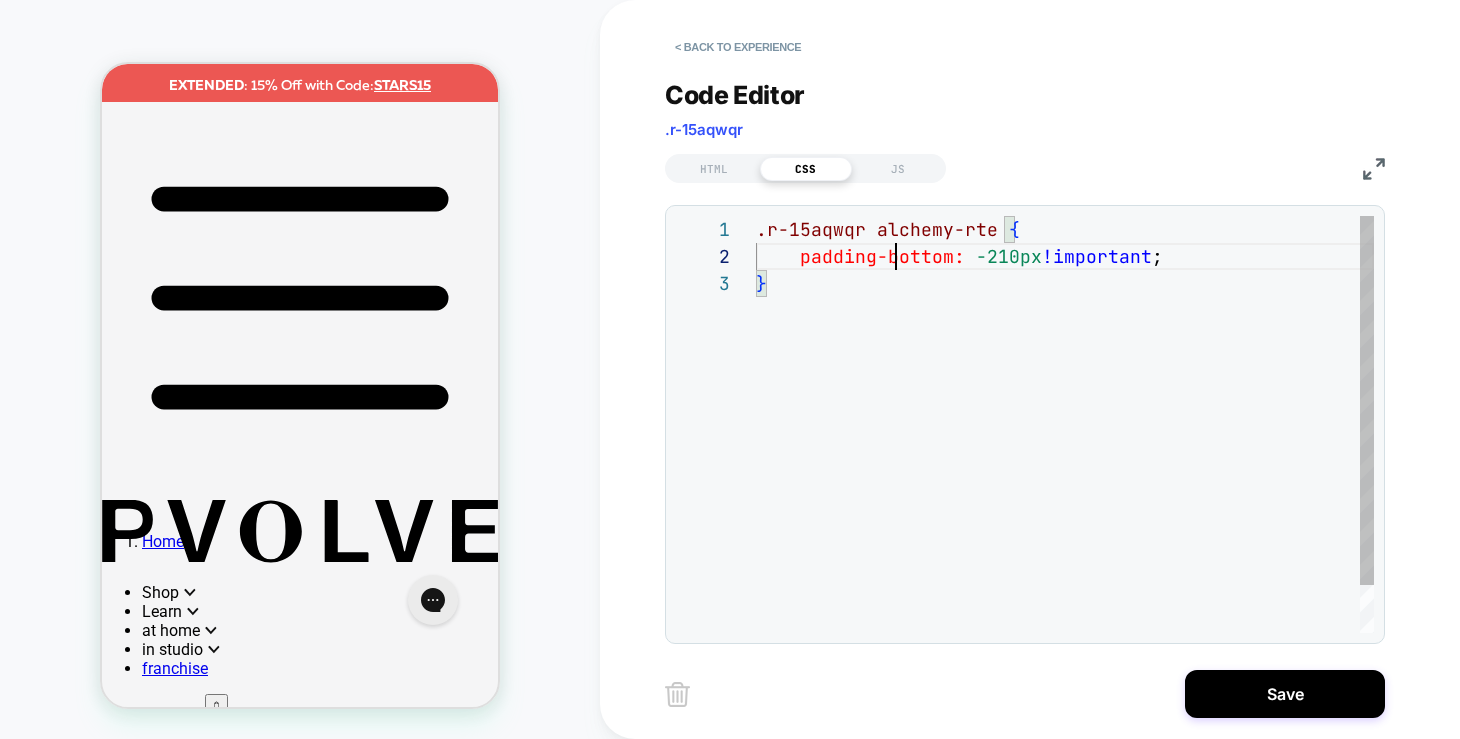 click on ".r-15aqwqr   alchemy-rte   {      padding-bottom:   -210px !important ; }" at bounding box center (1065, 451) 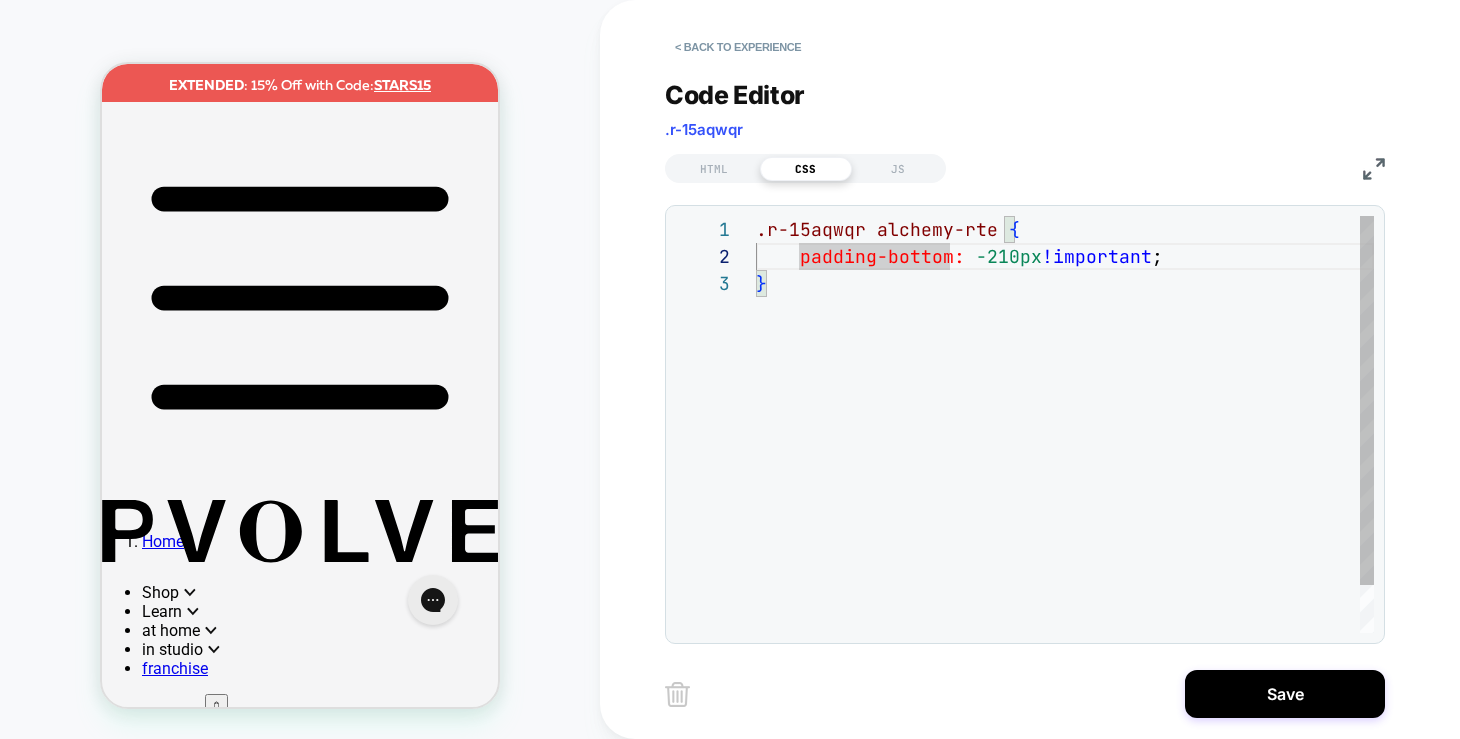 click on ".r-15aqwqr   alchemy-rte   {      padding-bottom:   -210px !important ; }" at bounding box center [1065, 451] 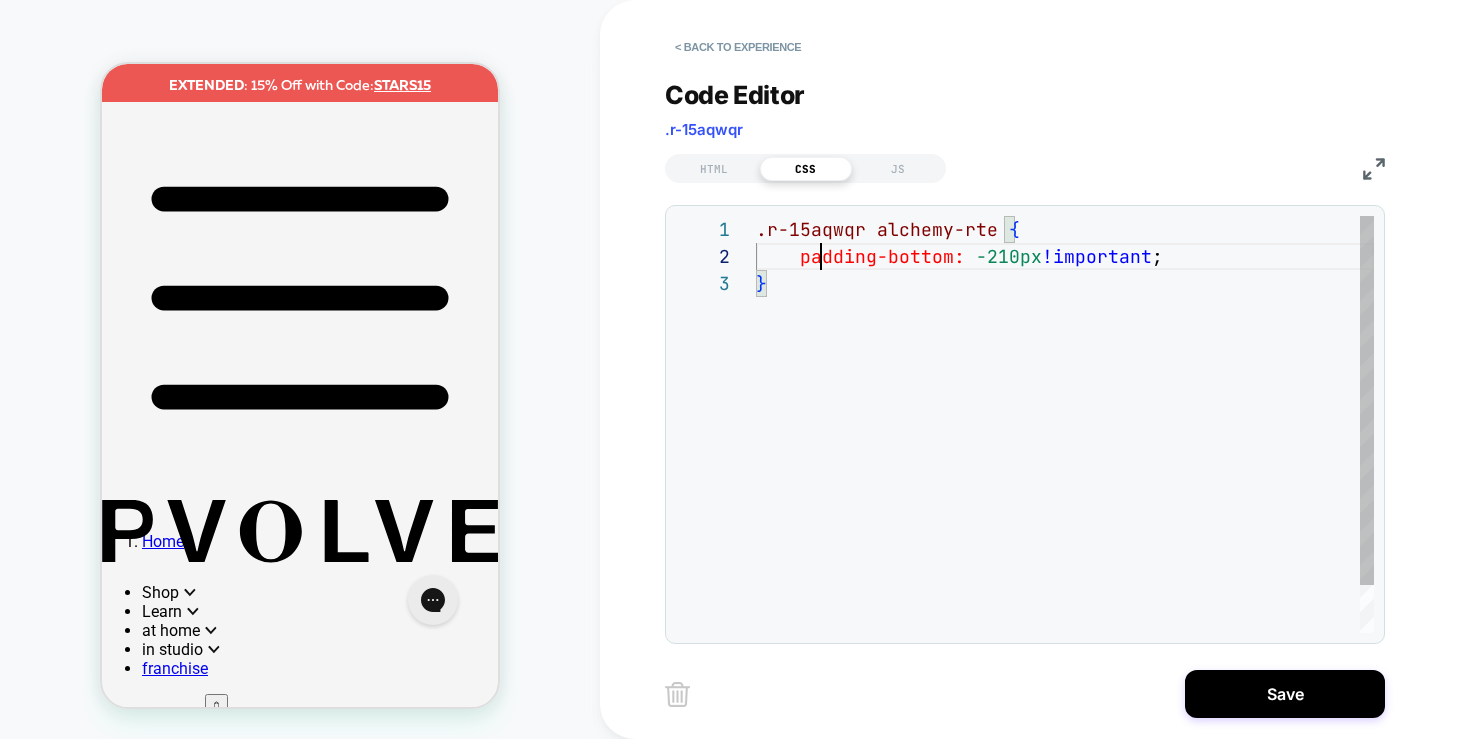 click on ".r-15aqwqr   alchemy-rte   {      padding-bottom:   -210px !important ; }" at bounding box center (1065, 451) 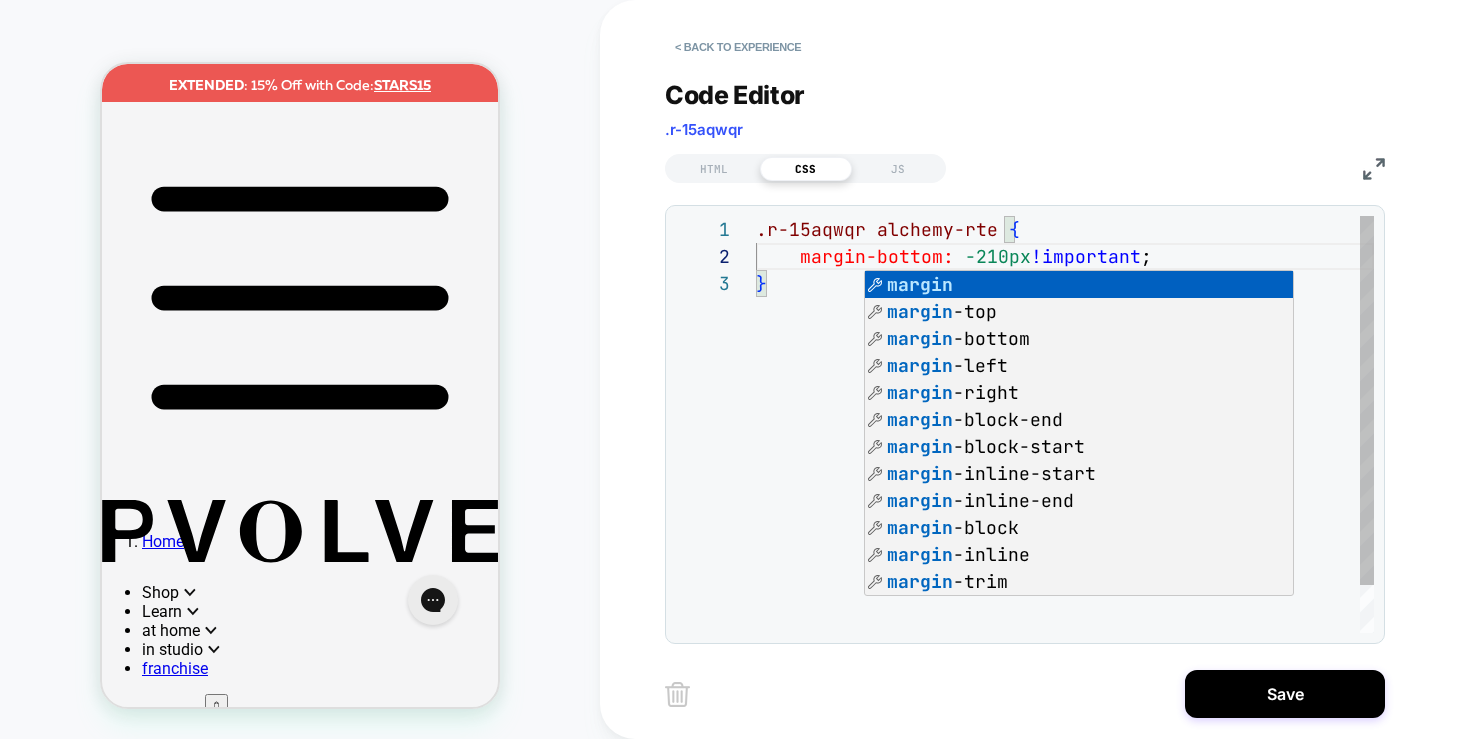 click on ".r-15aqwqr   alchemy-rte   {      margin-bottom:   -210px !important ; }" at bounding box center (1065, 451) 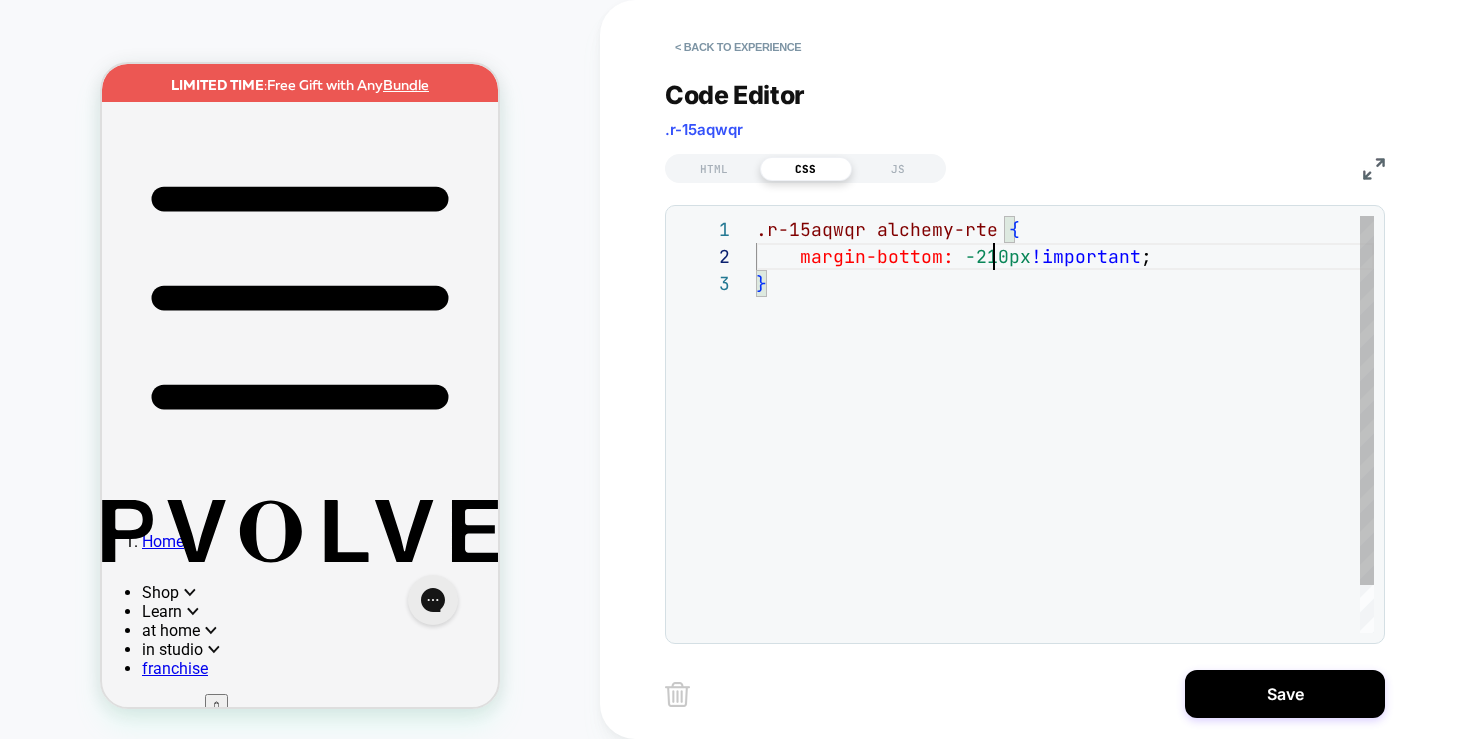 click on ".r-15aqwqr   alchemy-rte   {      margin-bottom:   -210px !important ; }" at bounding box center (1065, 451) 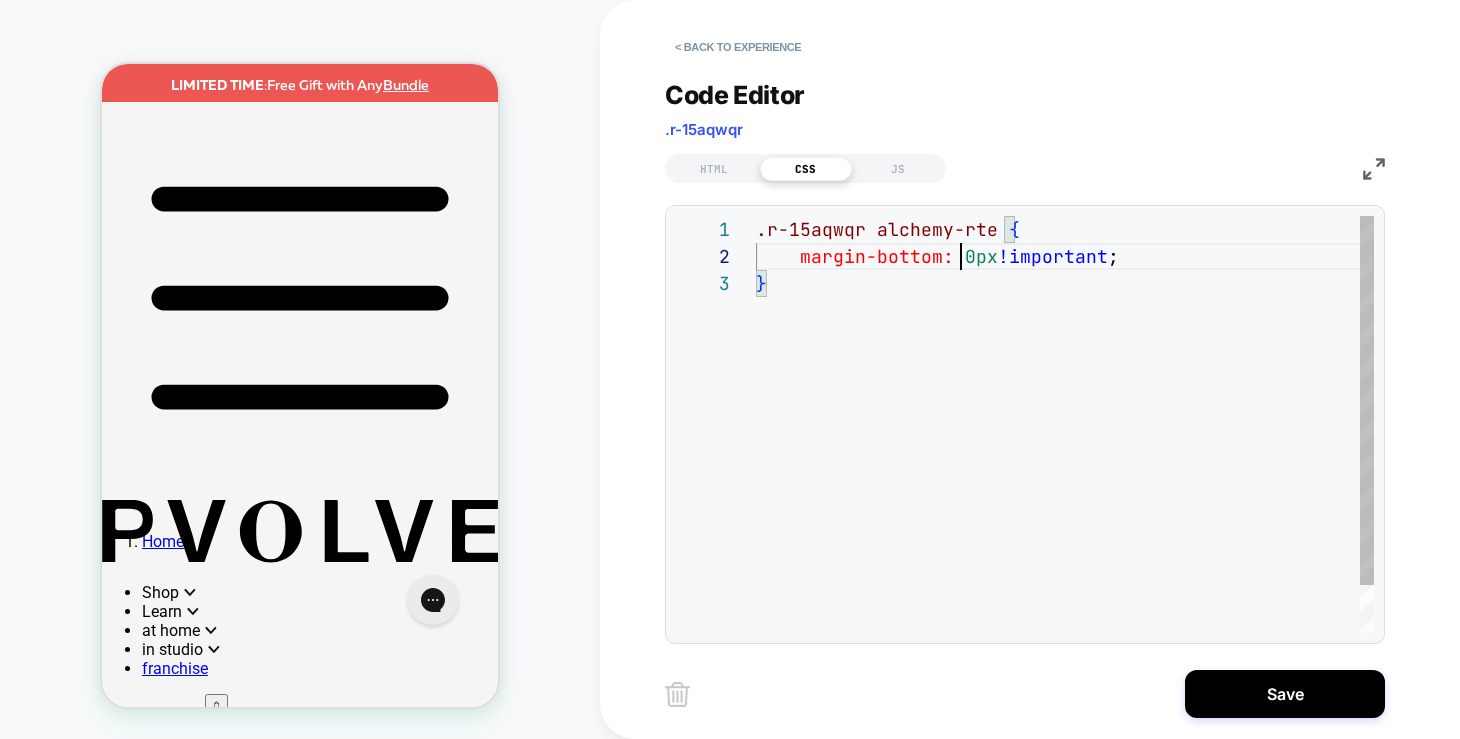 click on ".r-15aqwqr   alchemy-rte   {      margin-bottom:   0px !important ; }" at bounding box center (1065, 451) 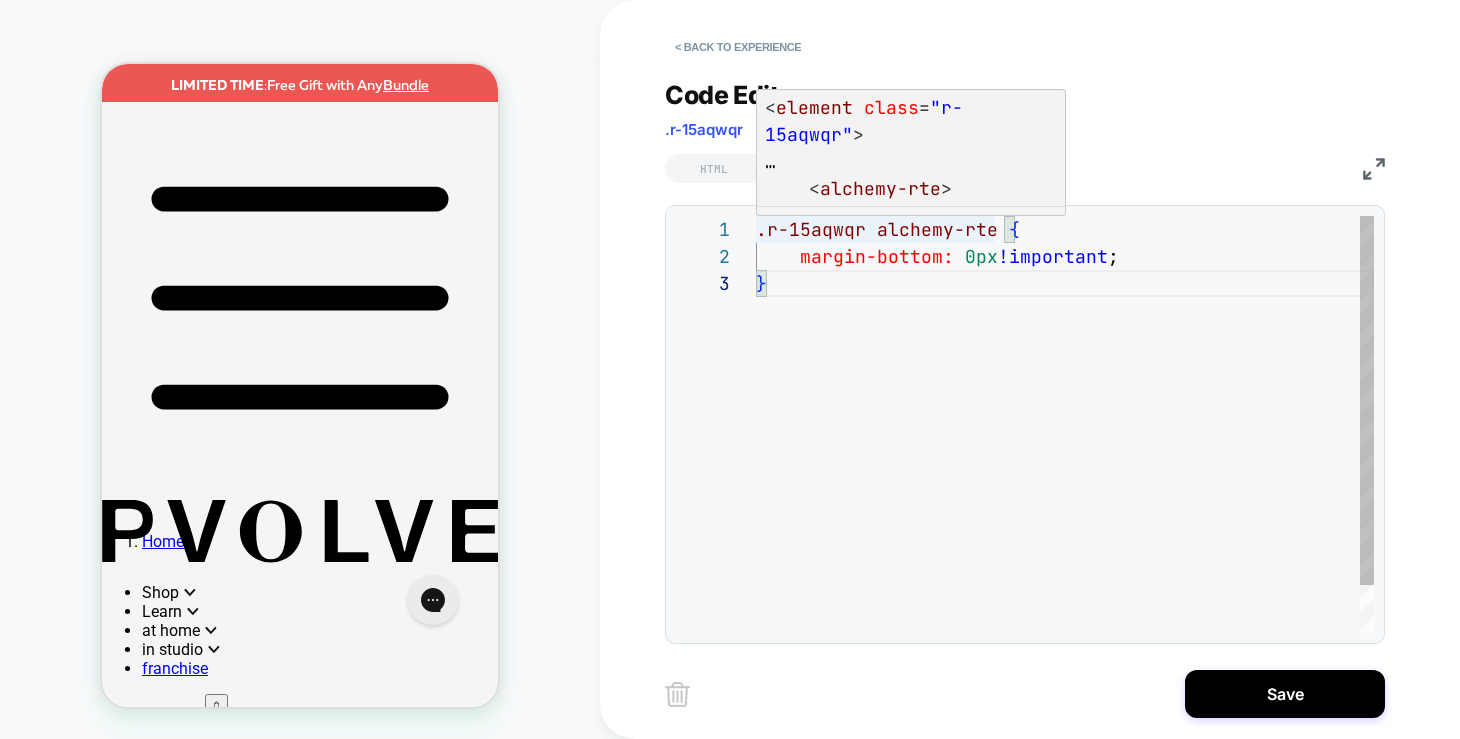 click on ".r-15aqwqr   alchemy-rte   {      margin-bottom:   0px !important ; }" at bounding box center (1065, 451) 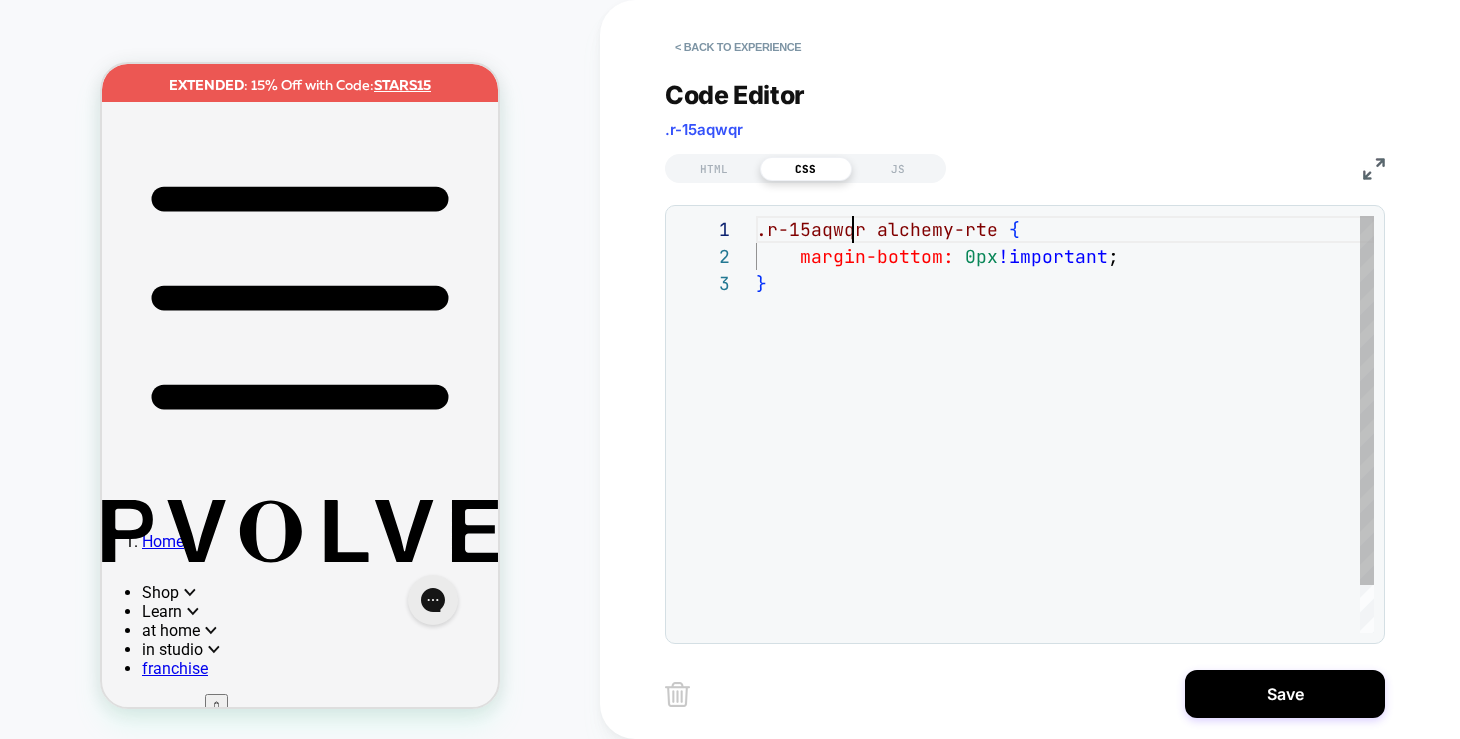 click on ".r-15aqwqr   alchemy-rte   {      margin-bottom:   0px !important ; }" at bounding box center (1065, 451) 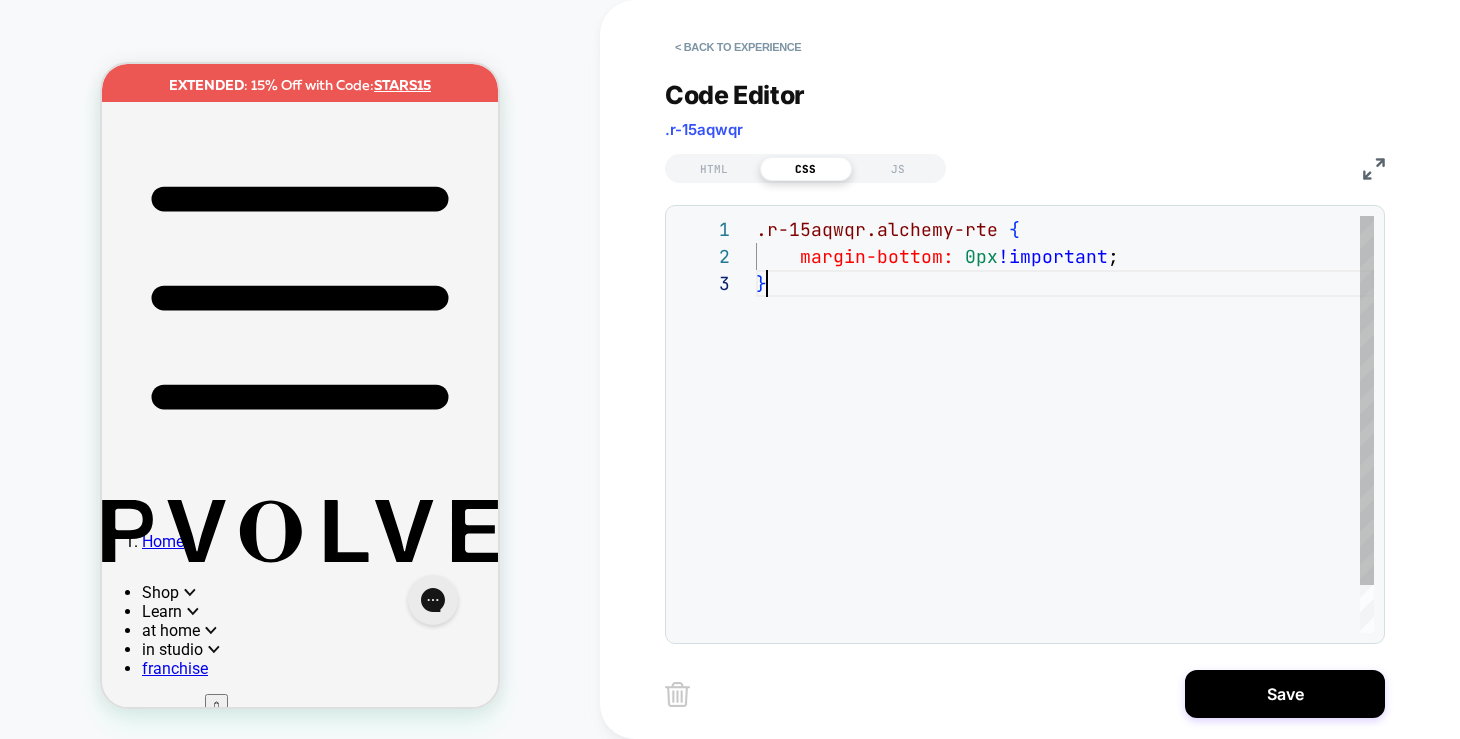 scroll, scrollTop: 54, scrollLeft: 11, axis: both 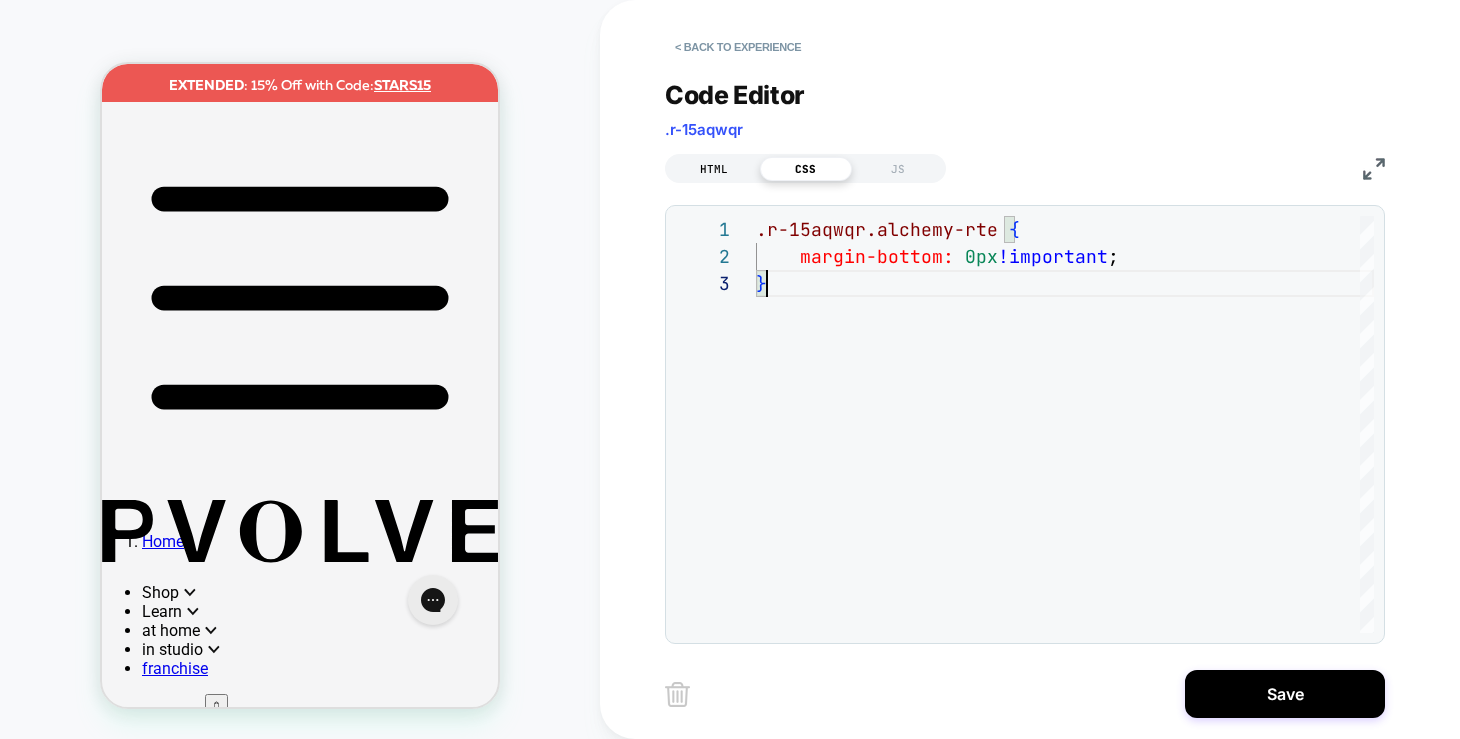 type on "**********" 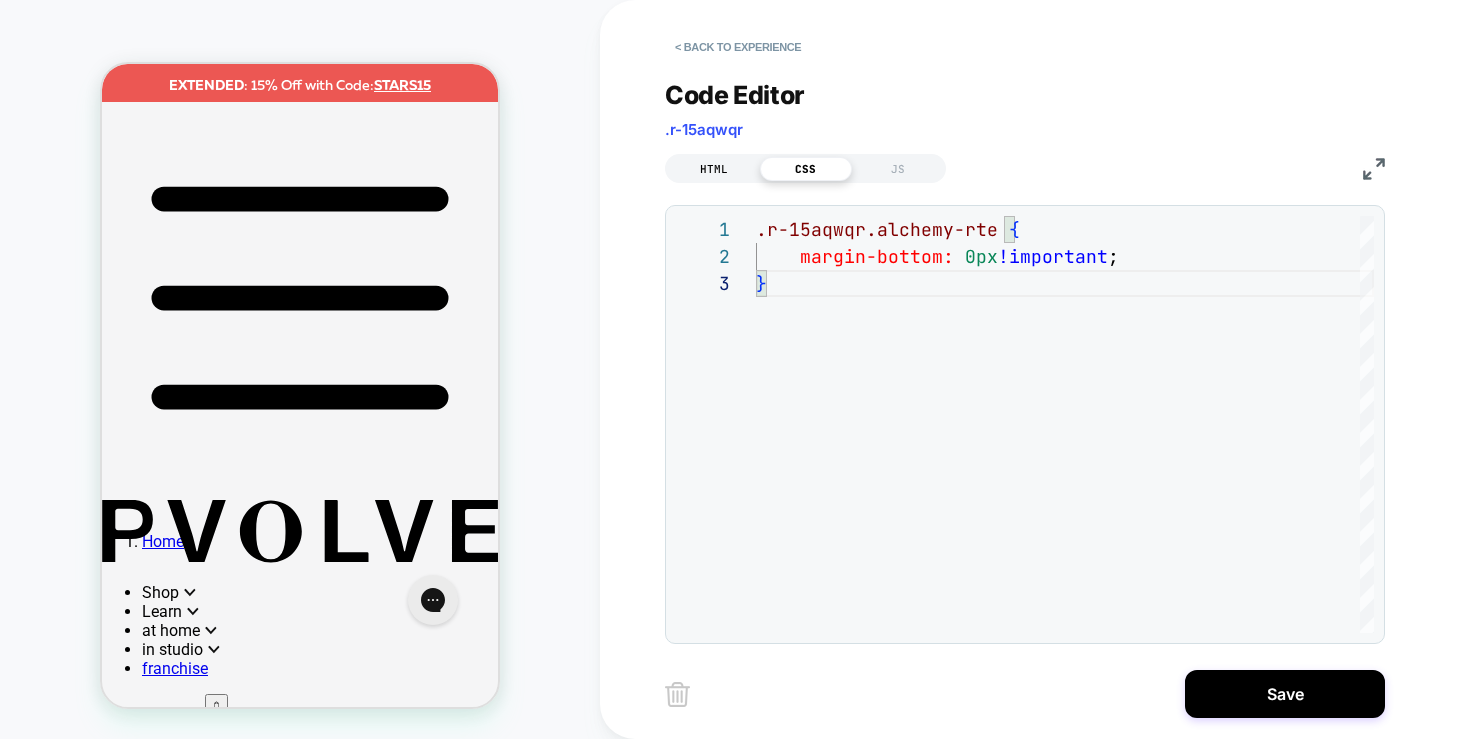 click on "HTML" at bounding box center (714, 169) 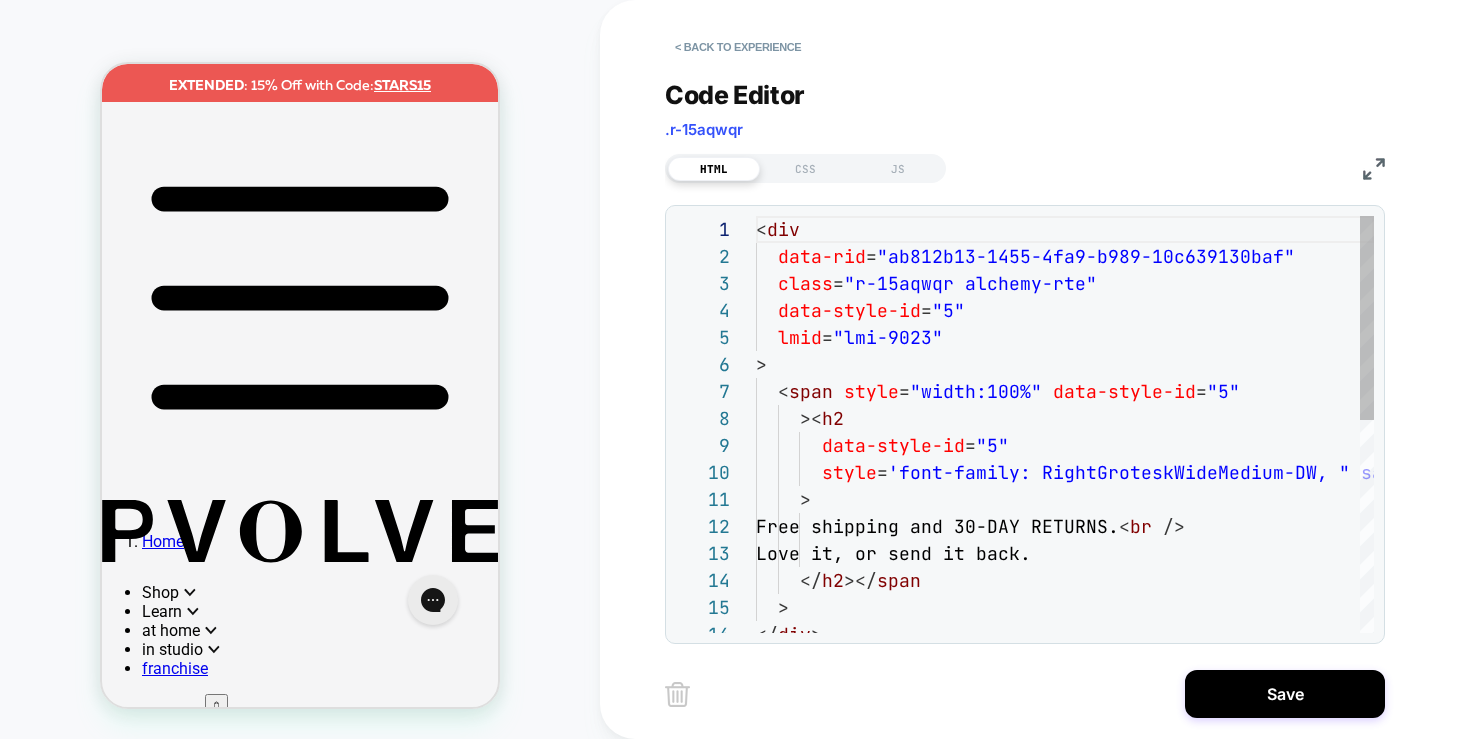 scroll, scrollTop: 270, scrollLeft: 0, axis: vertical 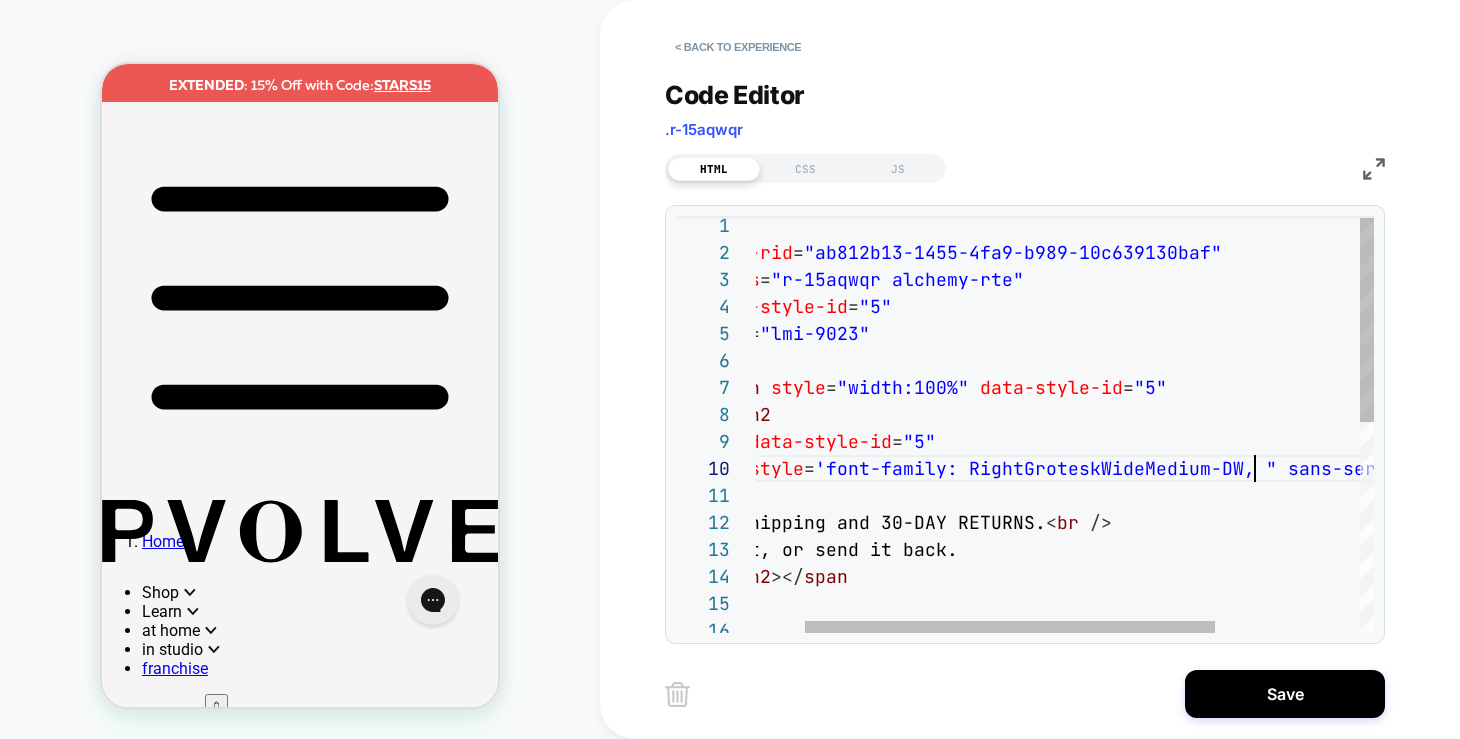 click on "< div    data-rid = "ab812b13-1455-4fa9-b989-10c639130baf"    class = "r-15aqwqr alchemy-rte"    data-style-id = "5"    lmid = "lmi-9023" >    < span   style = "width:100%"   data-style-id = "5"      >< h2        data-style-id = "5"        style = 'font-family: RightGroteskWideMedium-DW, " sans-se rif" !important;'      >       Free shipping and 30-DAY RETURNS. < br   />       Love it, or send it back.      </ h2 ></ span    > </ div >" at bounding box center [1138, 636] 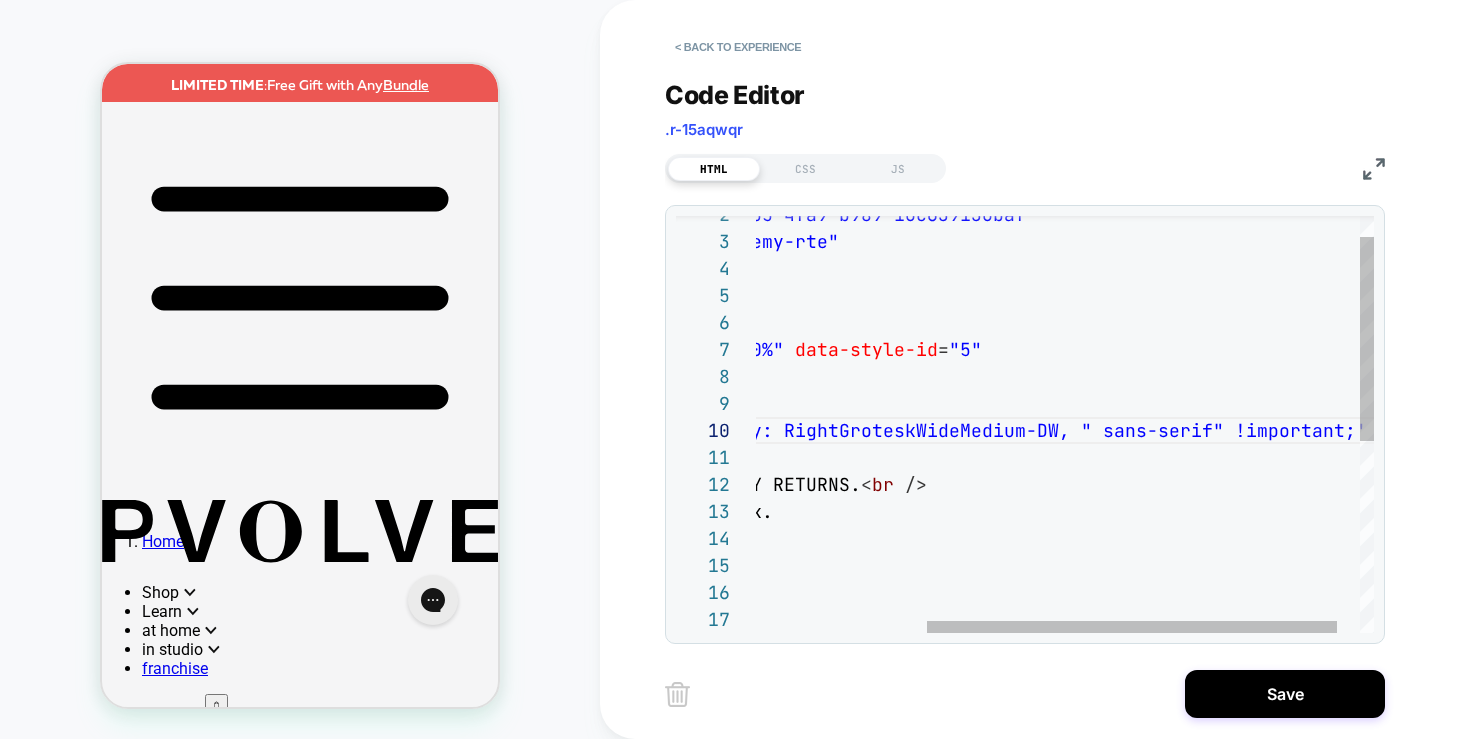 scroll, scrollTop: 0, scrollLeft: 54, axis: horizontal 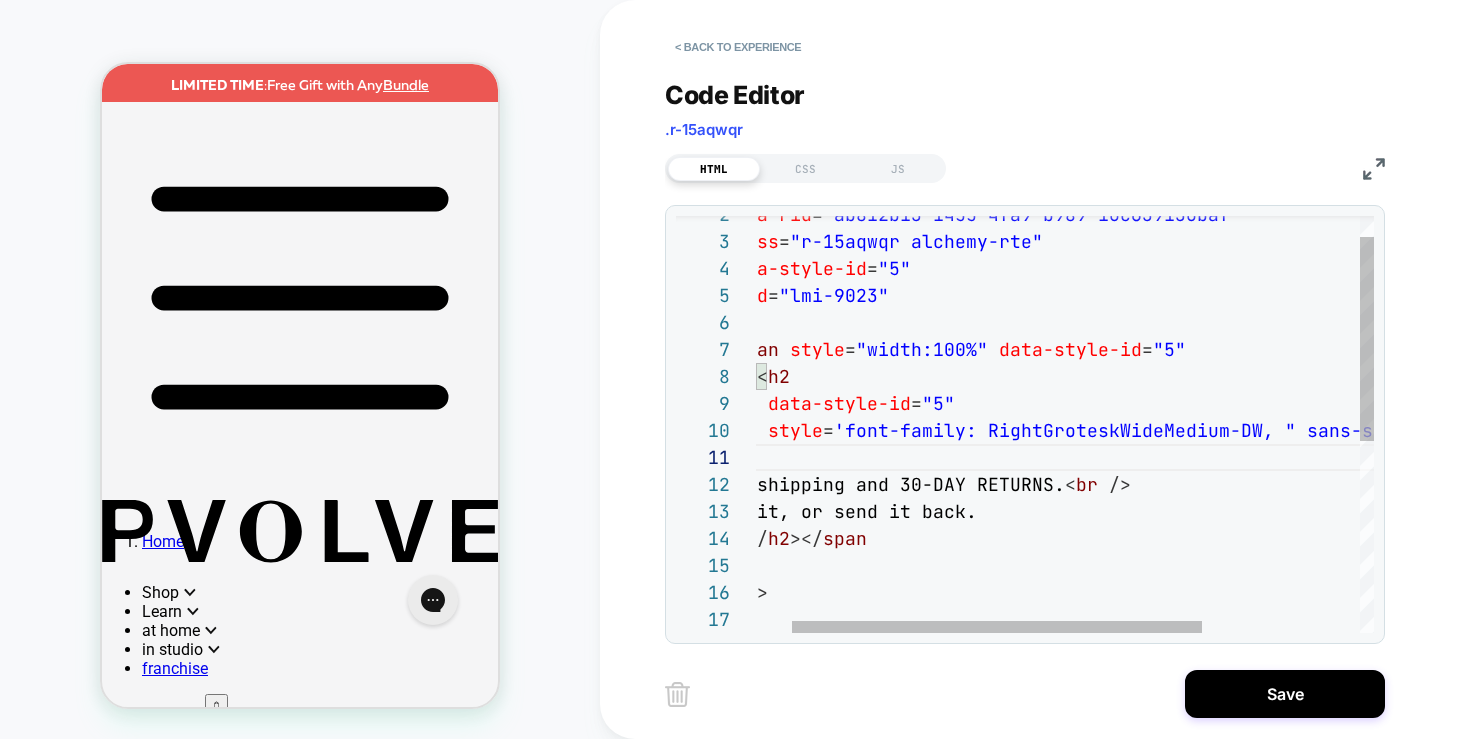 click on "class = "r-15aqwqr alchemy-rte"    data-style-id = "5"    lmid = "lmi-9023" >    < span   style = "width:100%"   data-style-id = "5"      >< h2        data-style-id = "5"        style = 'font-family: RightGroteskWideMedium-DW, " sans-se rif" !important;'      >       Free shipping and 30-DAY RETURNS. < br   />       Love it, or send it back.      </ h2 ></ span    > </ div >    data-rid = "ab812b13-1455-4fa9-b989-10c639130baf"" at bounding box center (1157, 598) 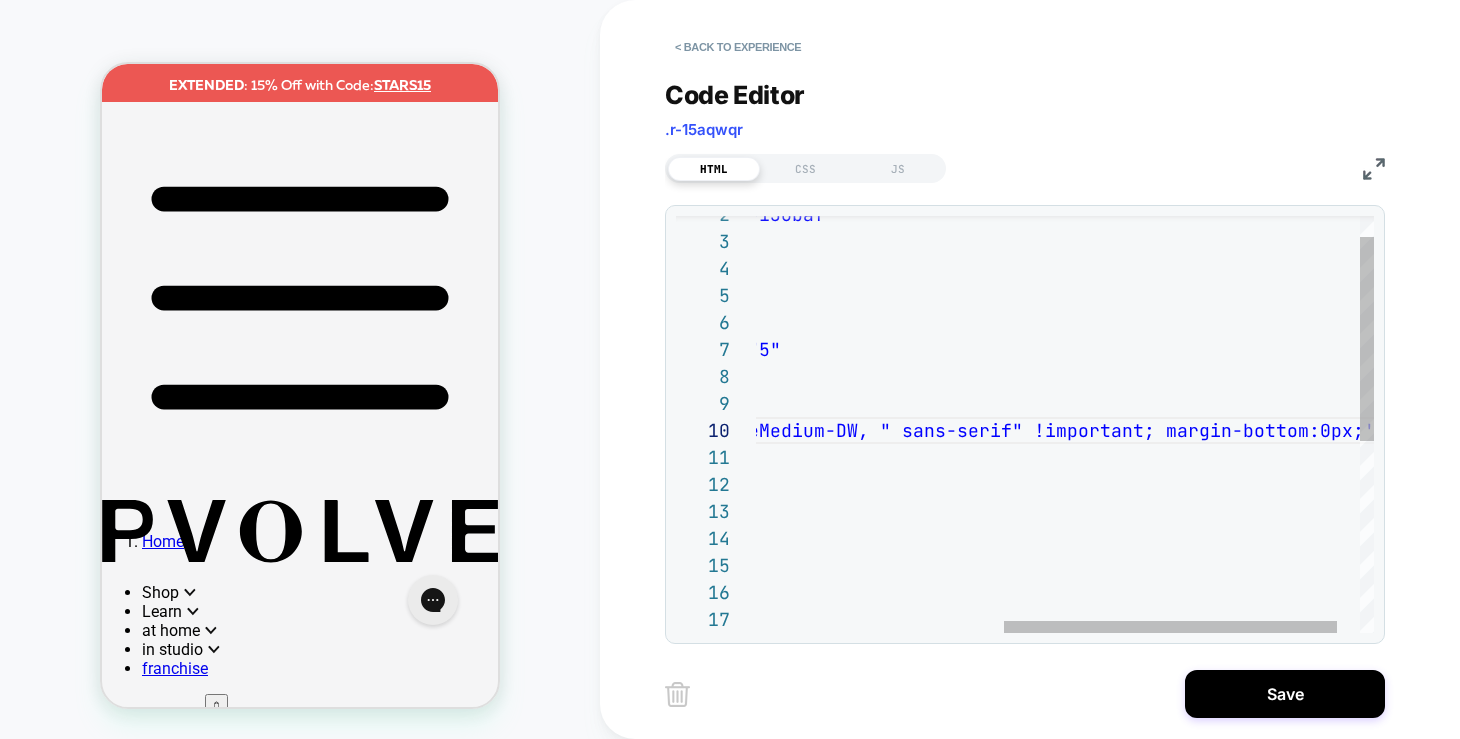 scroll, scrollTop: 243, scrollLeft: 1037, axis: both 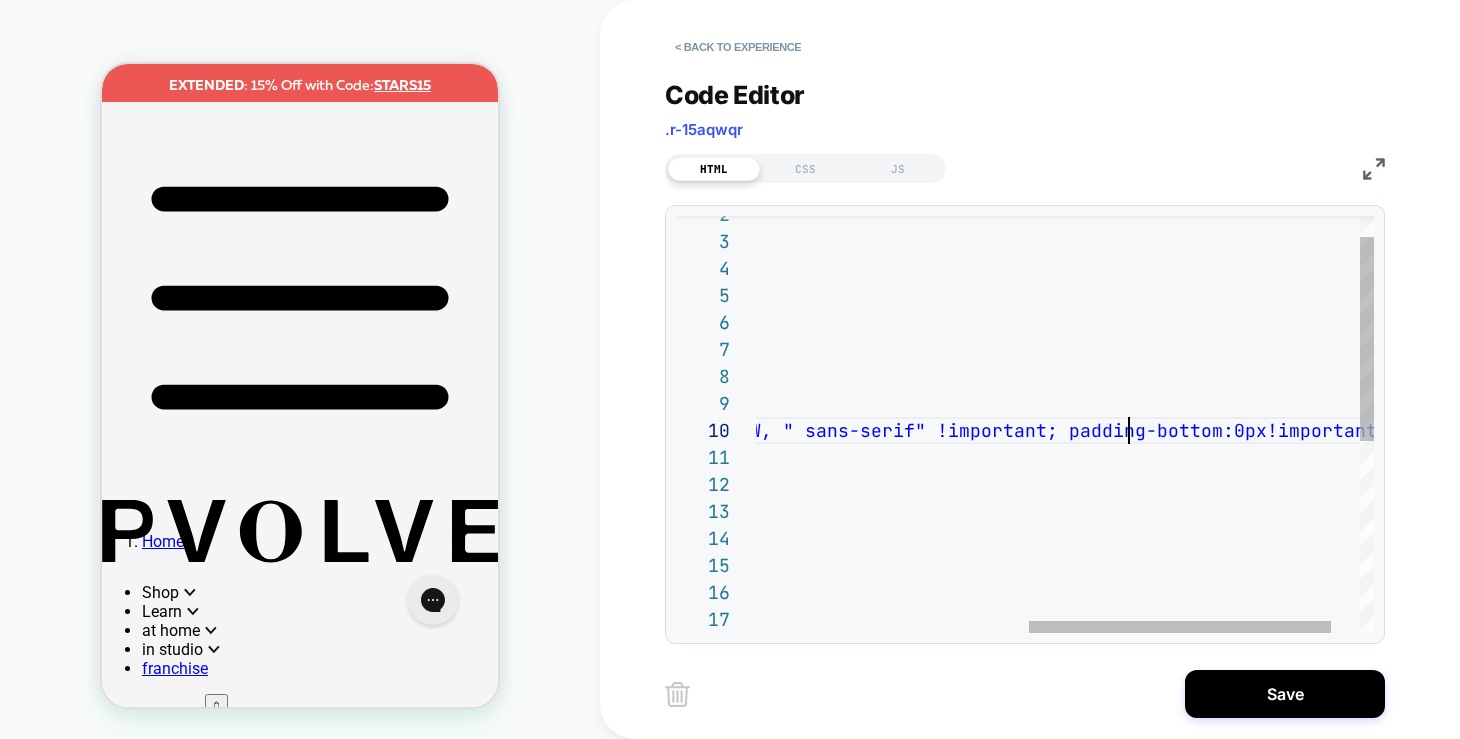 click on "class = "r-15aqwqr alchemy-rte"    data-style-id = "5"    lmid = "lmi-9023" >    < span   style = "width:100%"   data-style-id = "5"      >< h2        data-style-id = "5"        style = 'font-family: RightGroteskWideMedium-DW, " sans-se rif" !important; padding-bottom:0px!important;'      >       Free shipping and 30-DAY RETURNS. < br   />       Love it, or send it back.      </ h2 ></ span    > </ div >    data-rid = "ab812b13-1455-4fa9-b989-10c639130baf"" at bounding box center [817, 598] 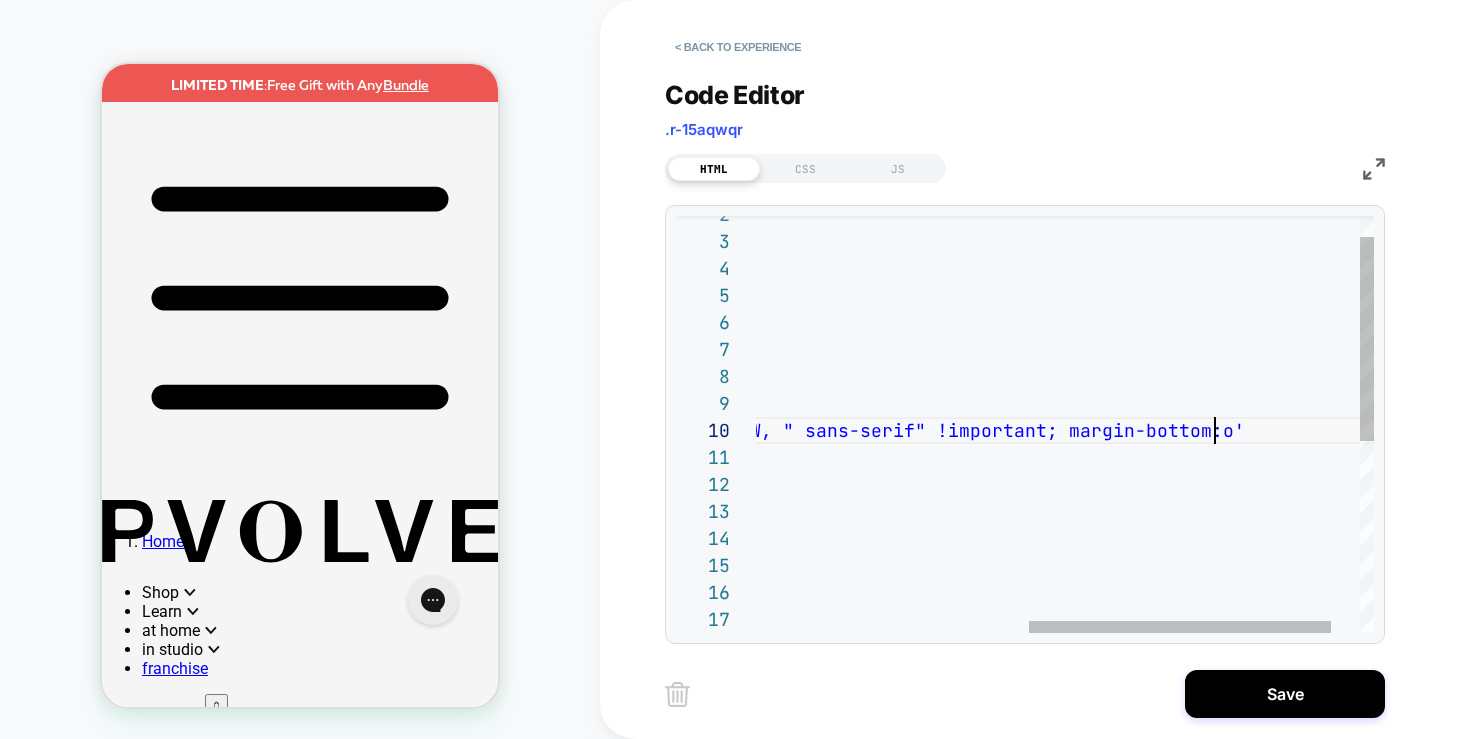 type on "**********" 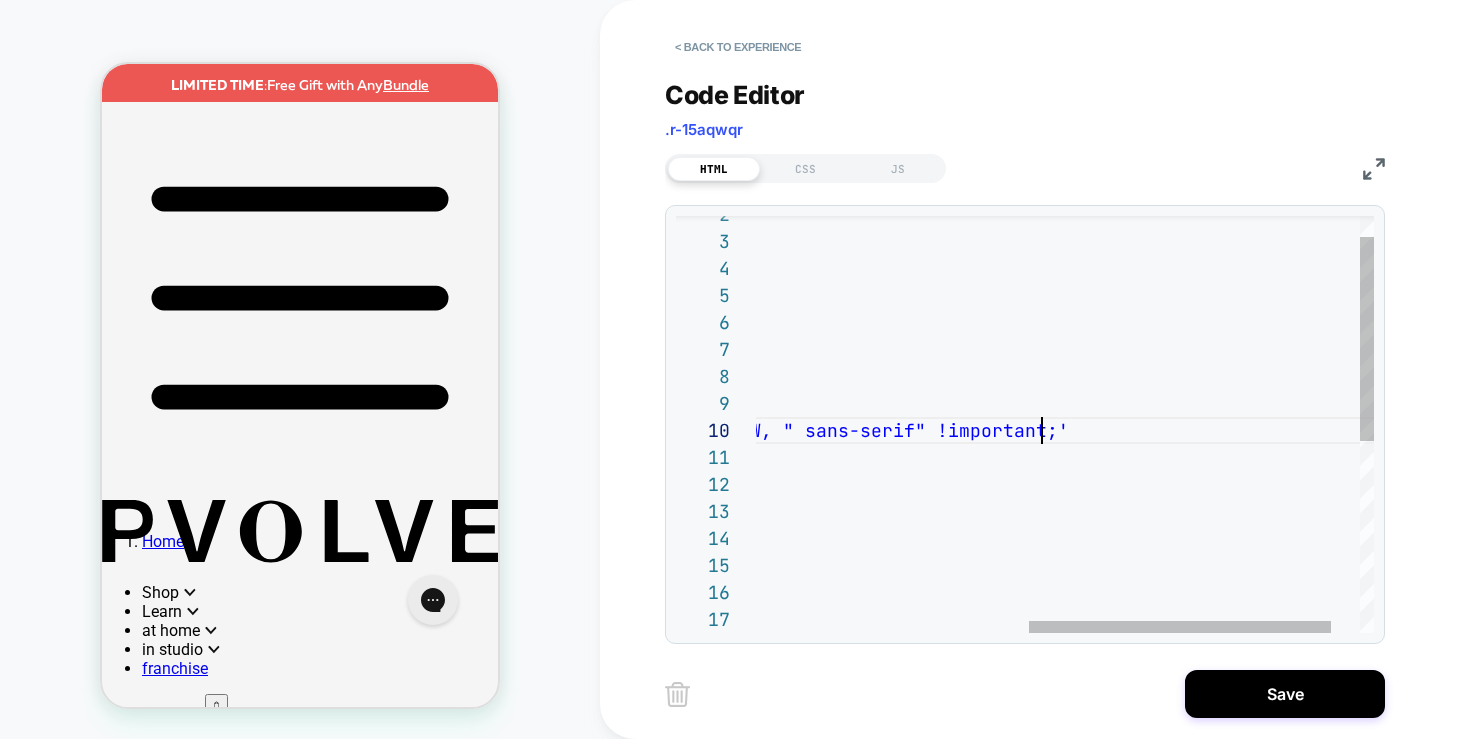 scroll, scrollTop: 243, scrollLeft: 842, axis: both 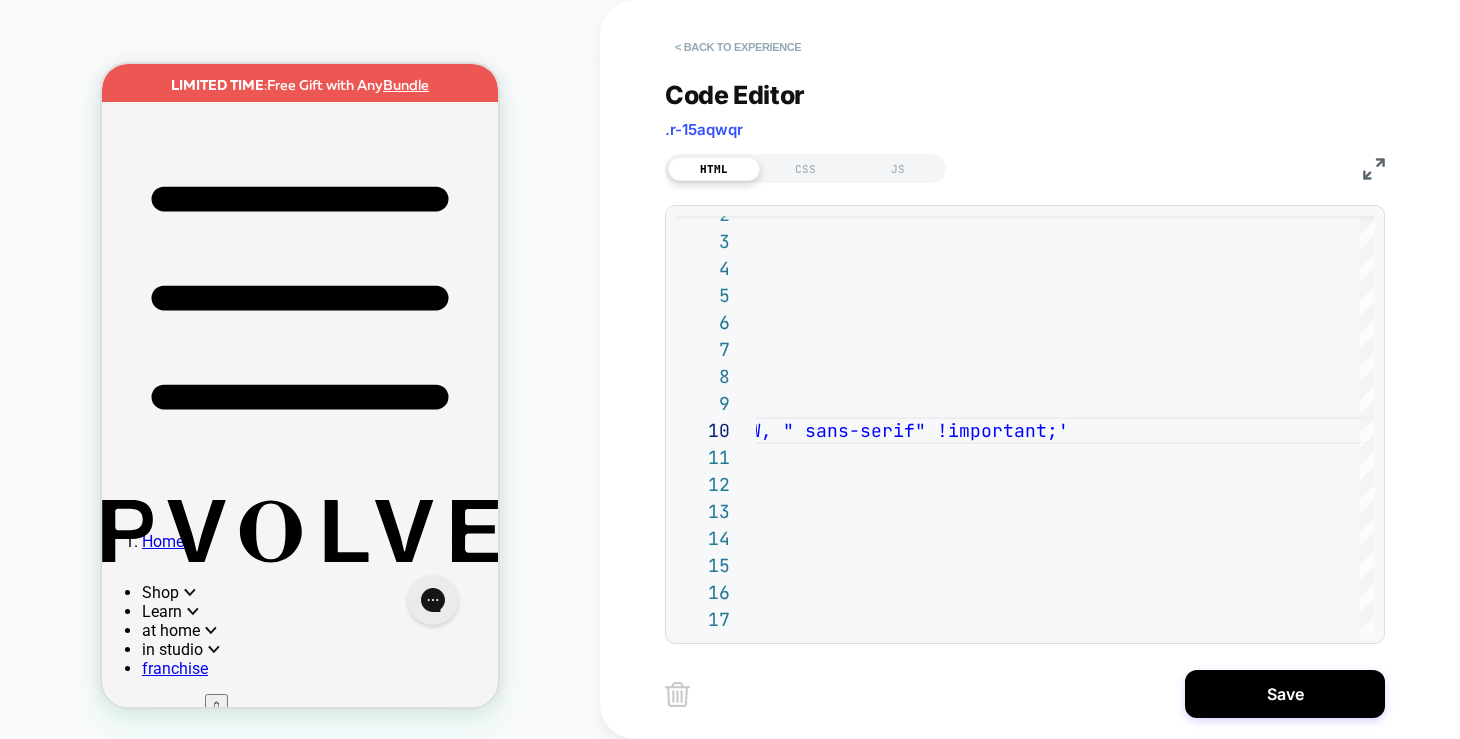 click on "< Back to experience" at bounding box center [738, 47] 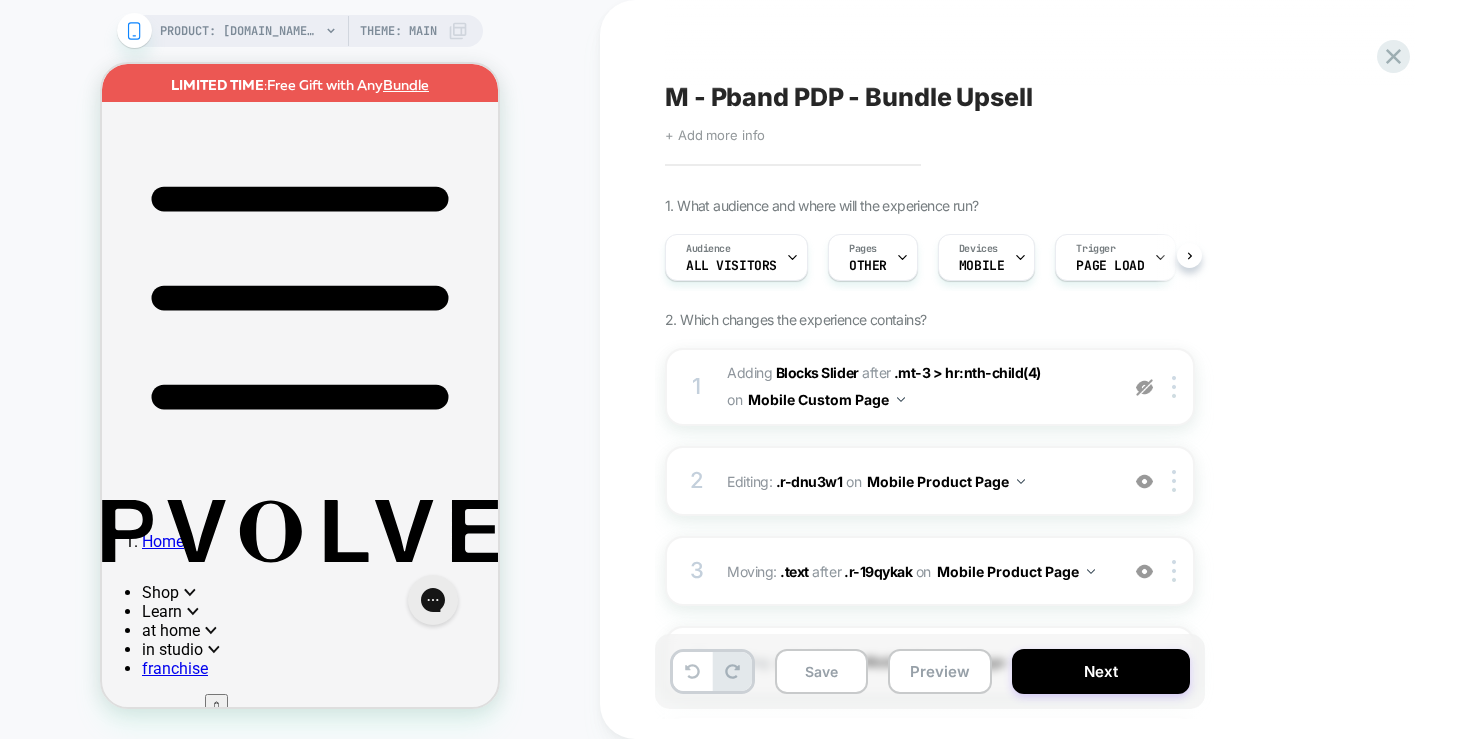 scroll, scrollTop: 0, scrollLeft: 1, axis: horizontal 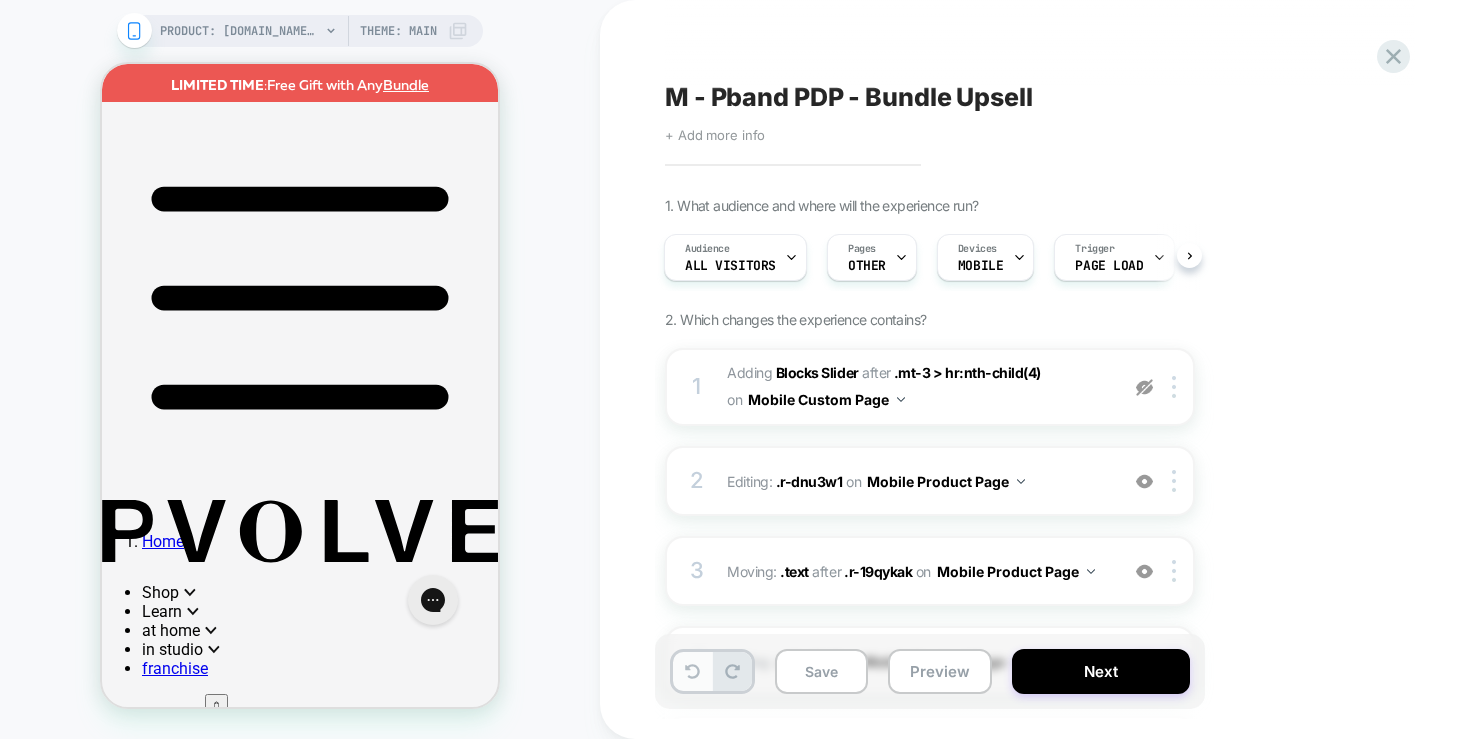 click 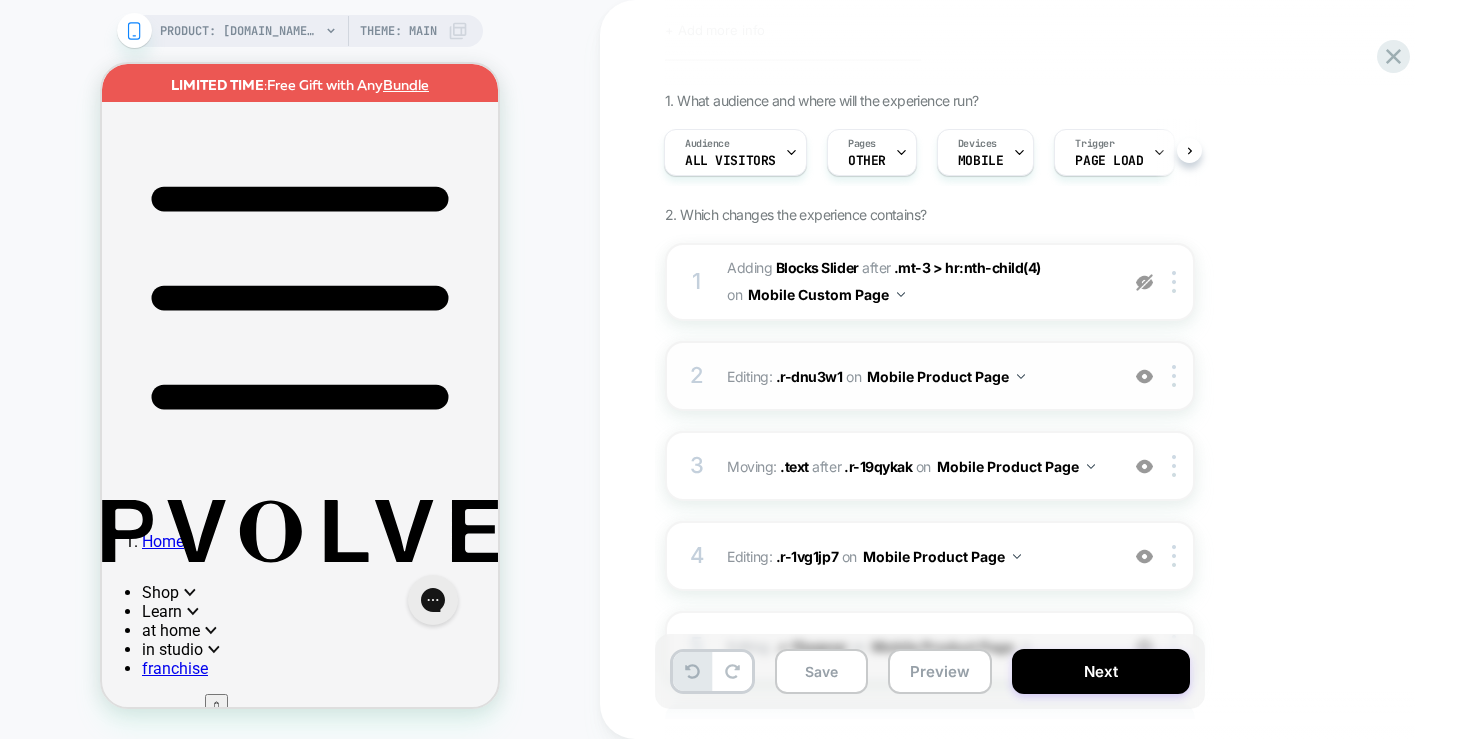scroll, scrollTop: 286, scrollLeft: 0, axis: vertical 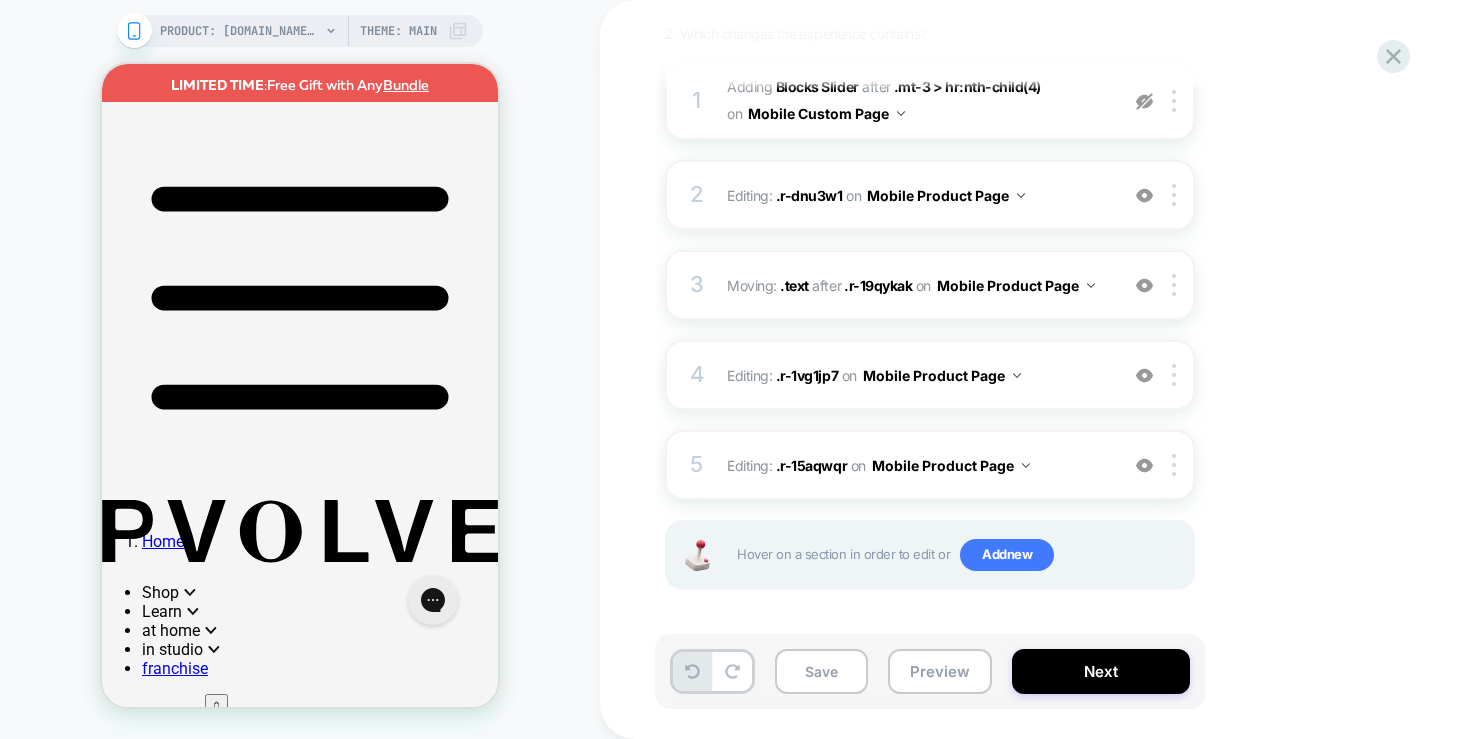 click on "Save Preview Next" at bounding box center [930, 671] 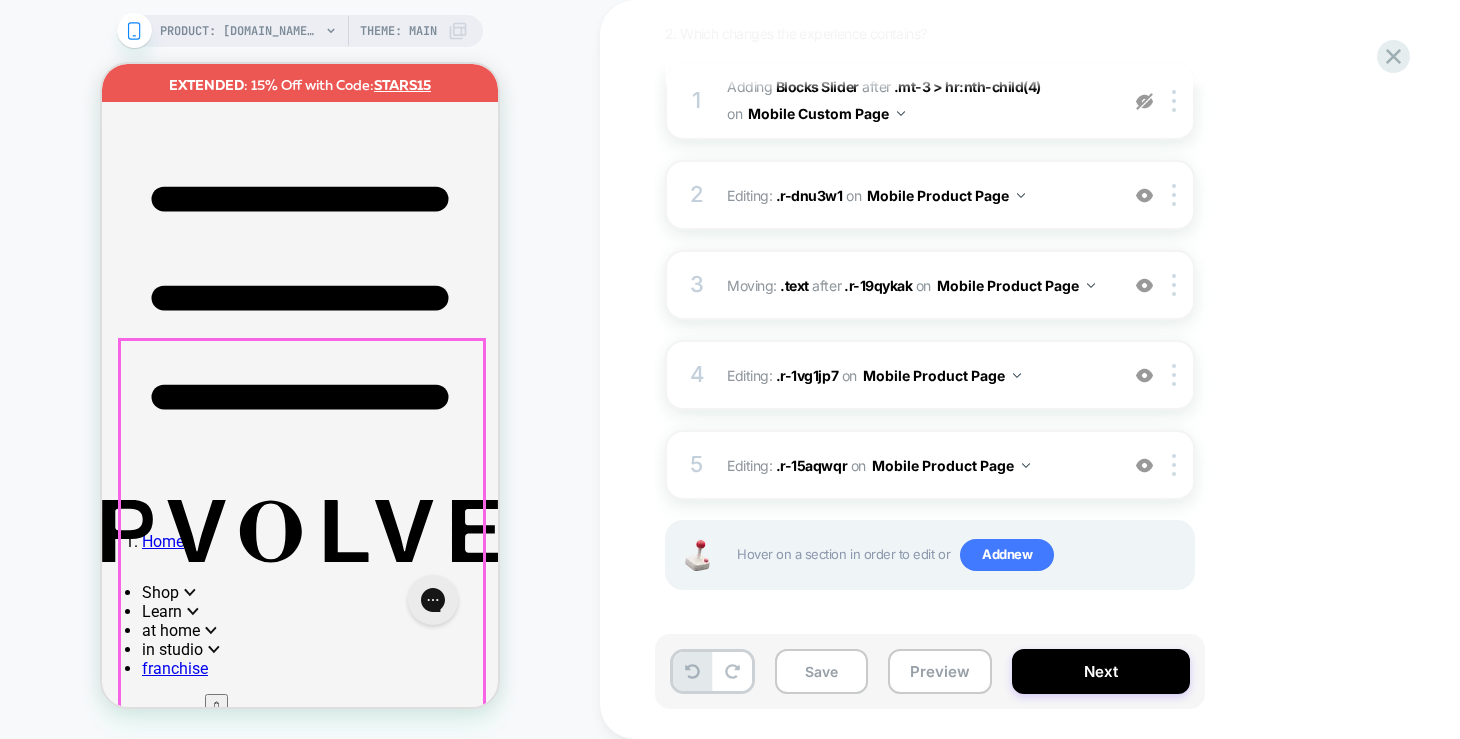 click on "Bundle the [DOMAIN_NAME] and Save
Free shipping and 30-DAY RETURNS.  Love it, or send it back.
Save $ 149 223 4445 Total Transformation Bundle $813.94 $664.00 $590.96 Save $ 75 116 1785 Essentials Bundle $448.97 $374.00 $332.86 Save $ 43 64 2636 Signature Bundle $241.99 $199.00 $177.11
Shop All Bundles" at bounding box center (300, 9532) 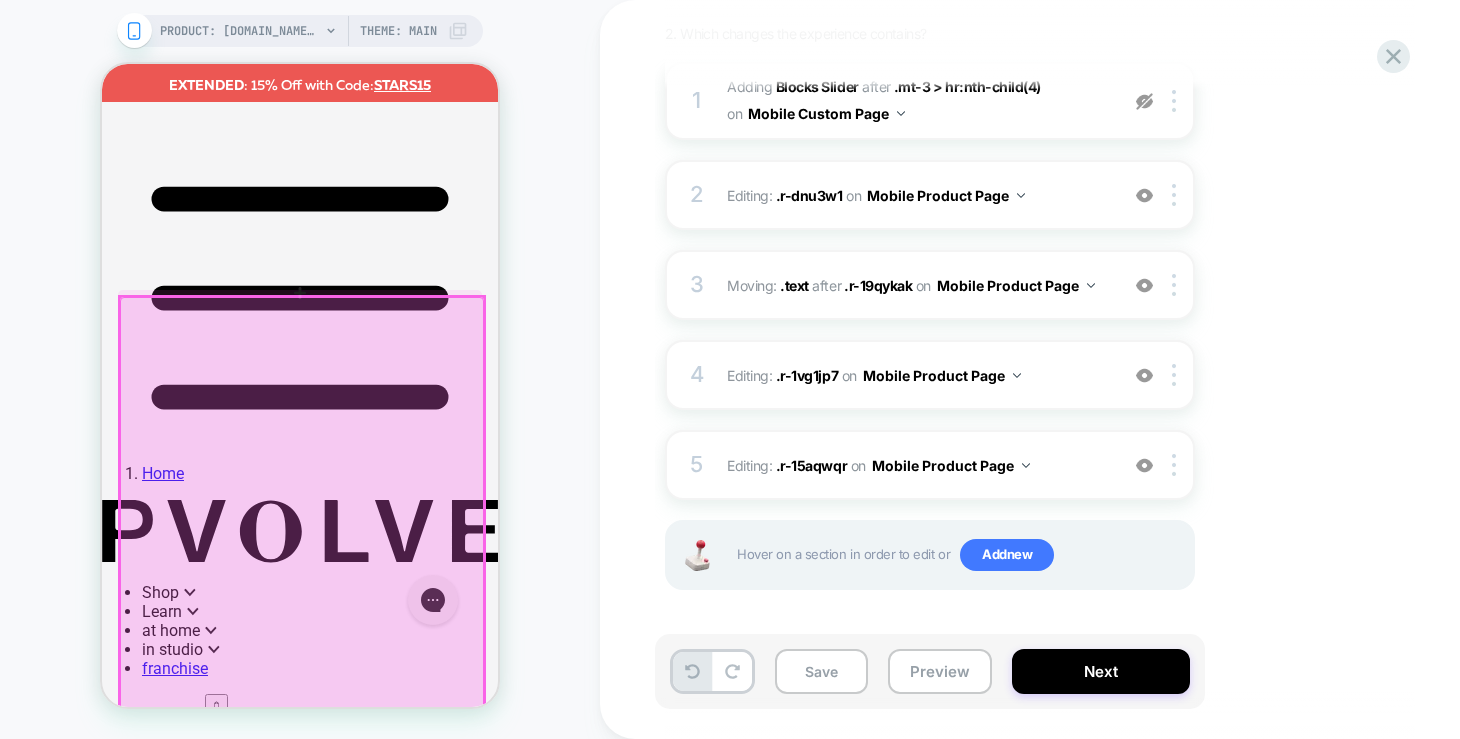scroll, scrollTop: 1174, scrollLeft: 0, axis: vertical 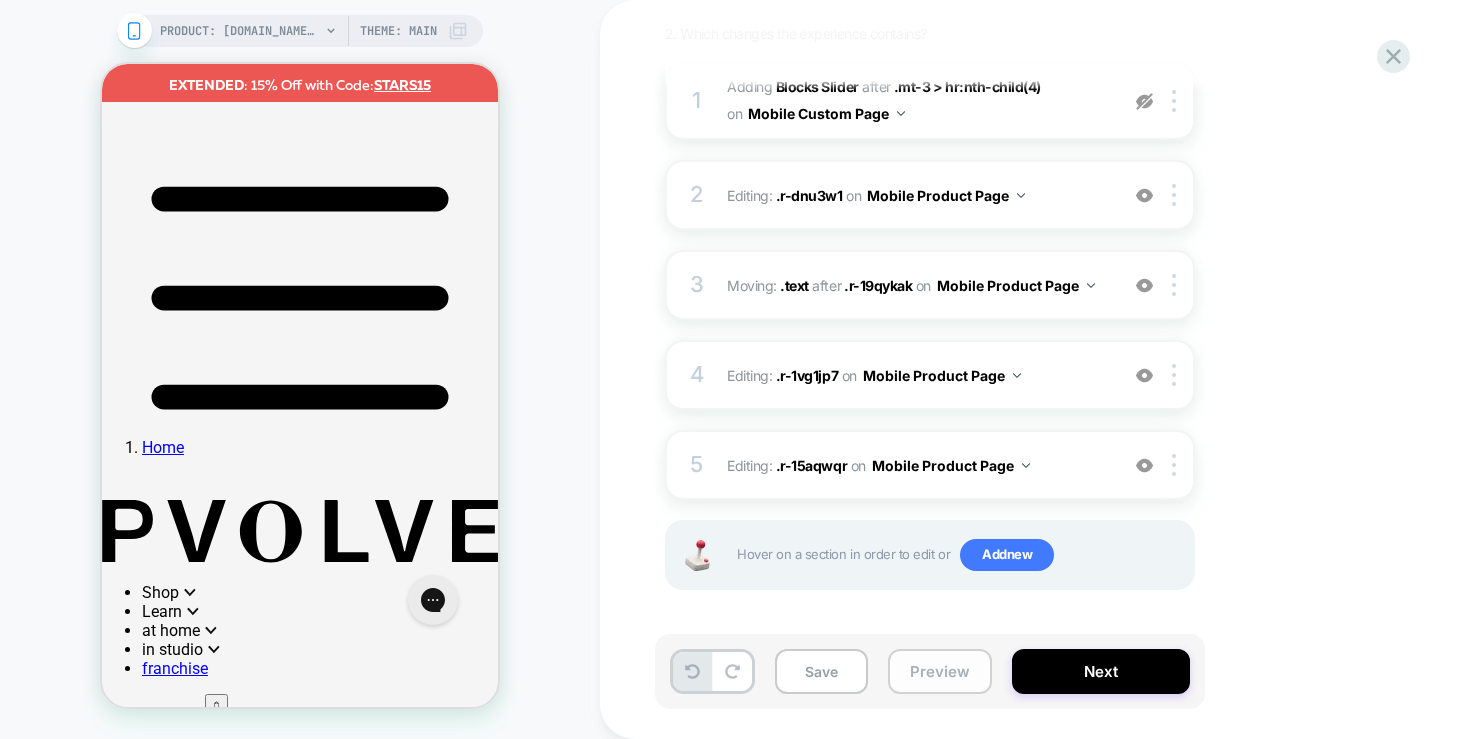 click on "Preview" at bounding box center [940, 671] 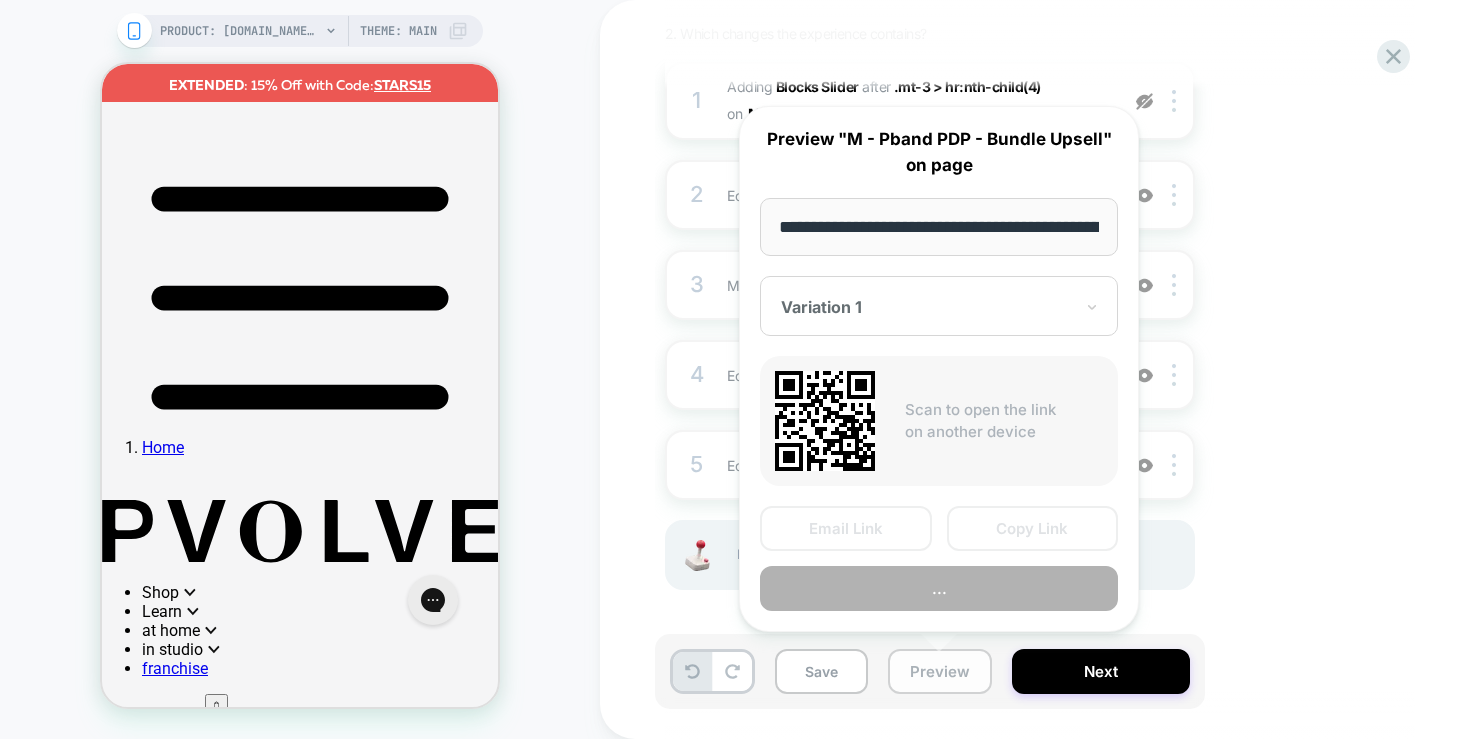 scroll, scrollTop: 0, scrollLeft: 169, axis: horizontal 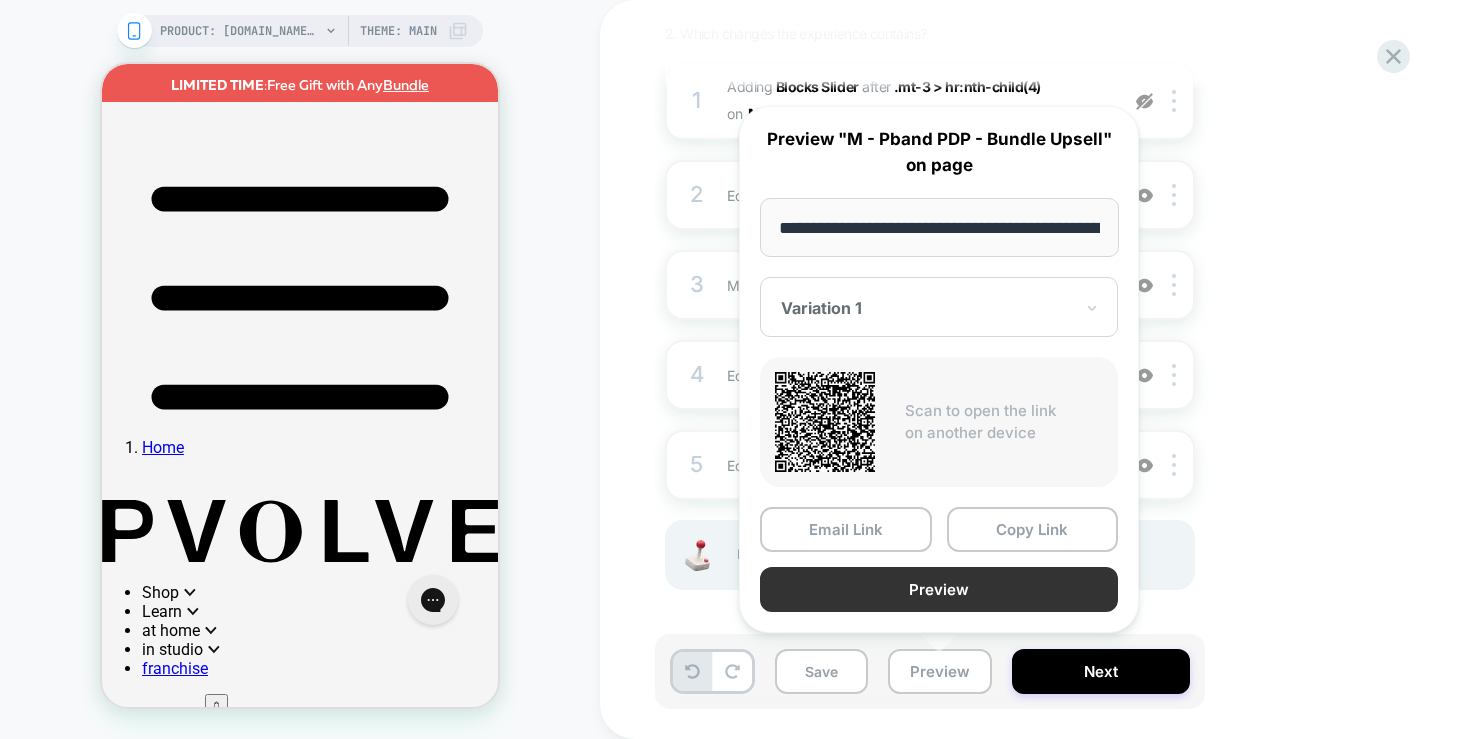 click on "Preview" at bounding box center (939, 589) 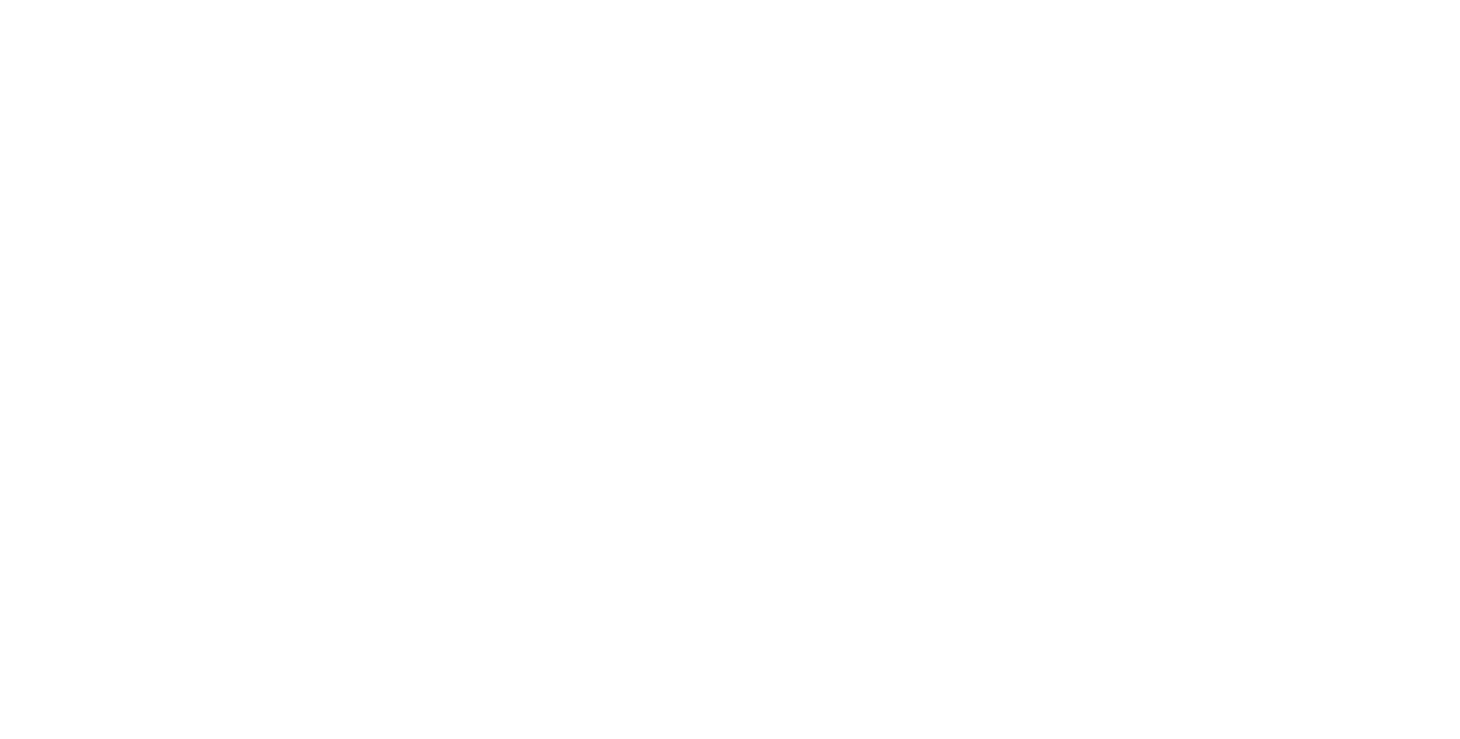 scroll, scrollTop: 0, scrollLeft: 0, axis: both 